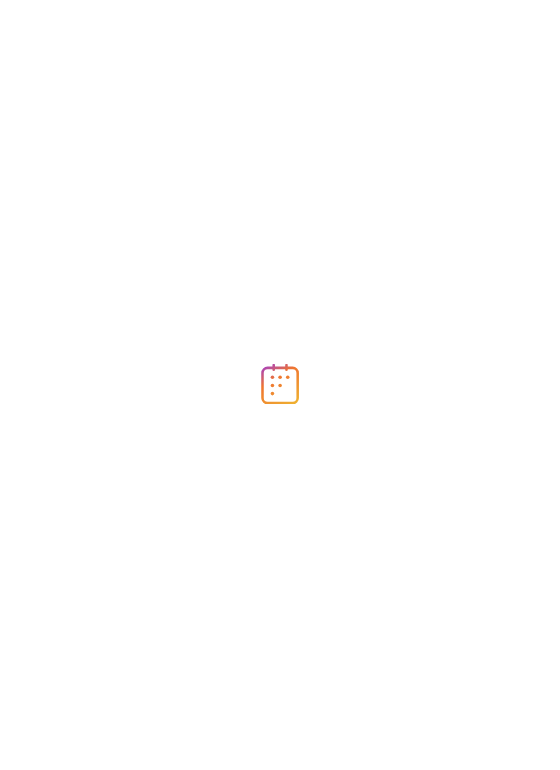 scroll, scrollTop: 0, scrollLeft: 0, axis: both 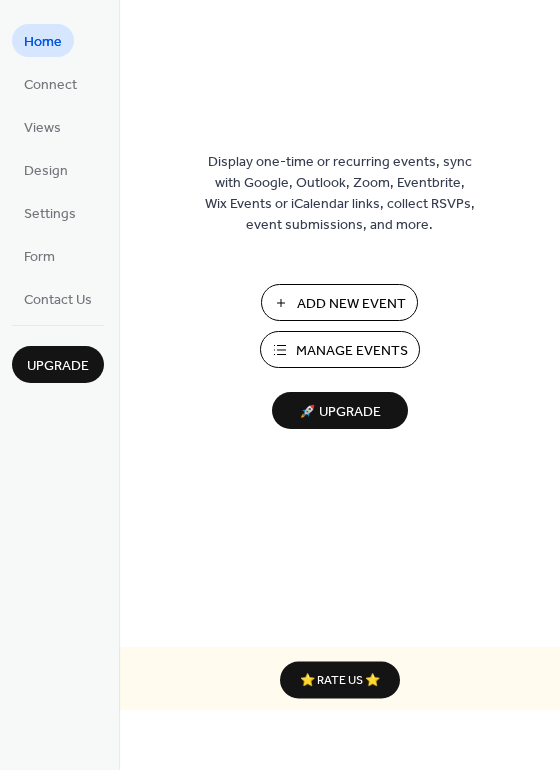 click on "Manage Events" at bounding box center [352, 351] 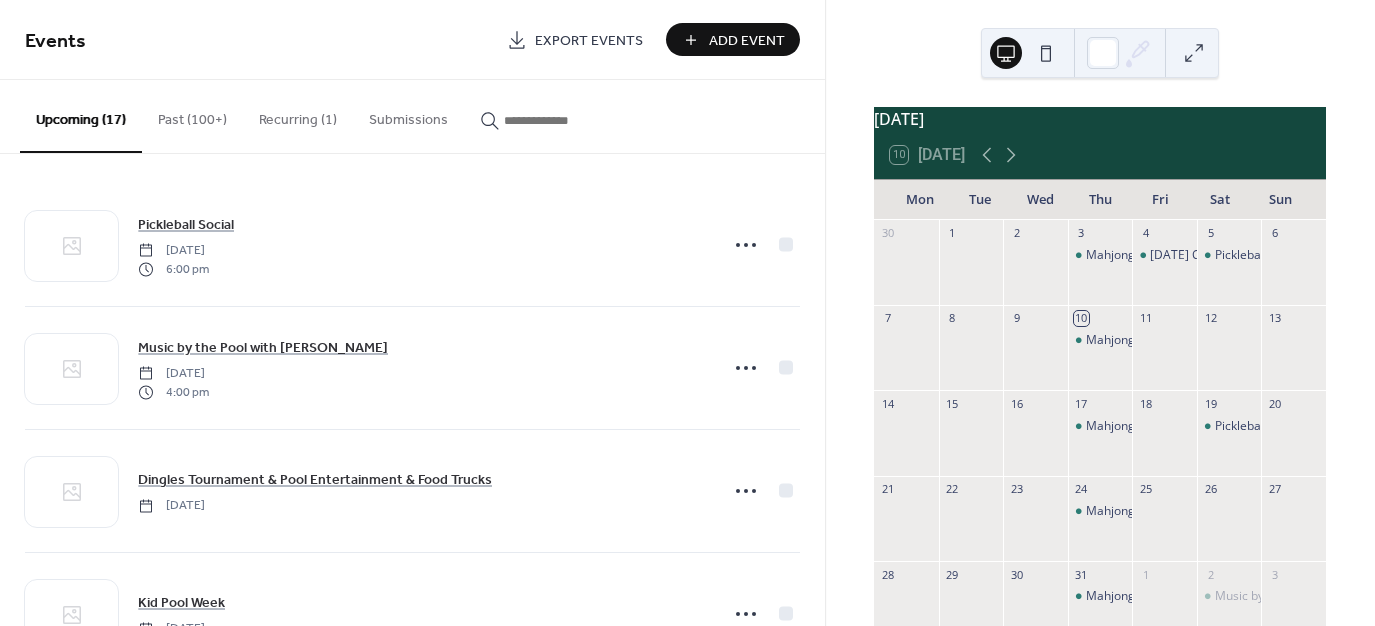 scroll, scrollTop: 0, scrollLeft: 0, axis: both 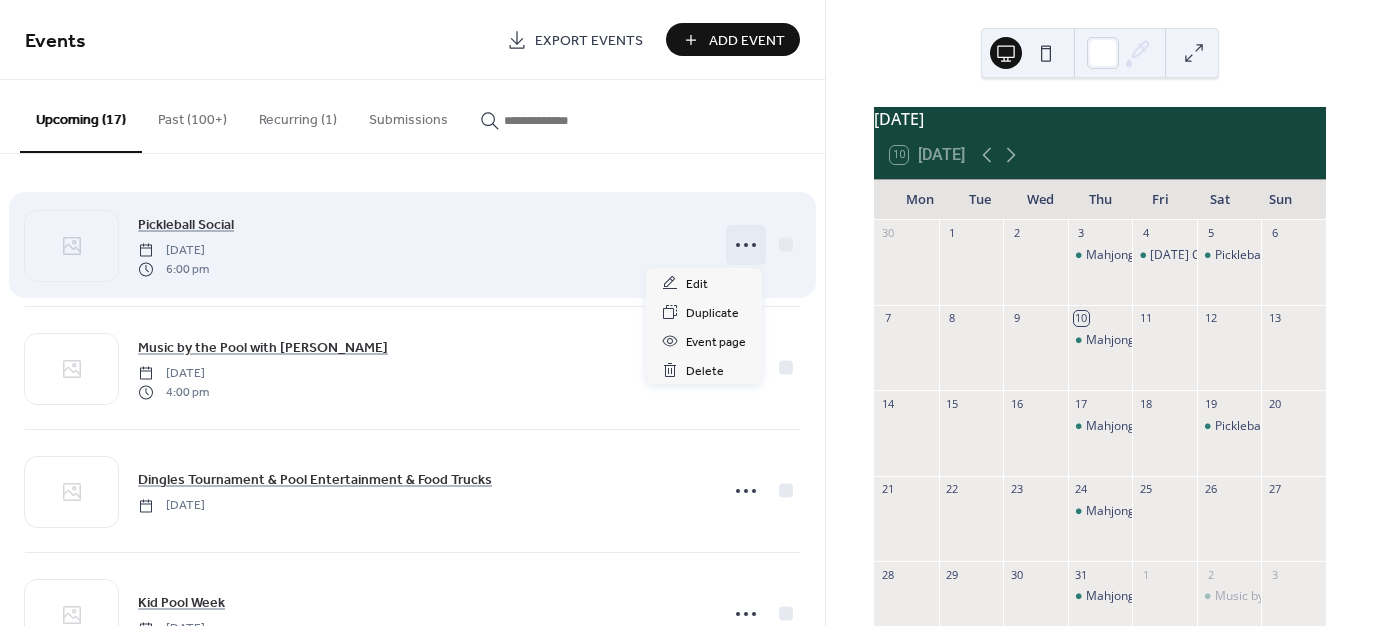 click 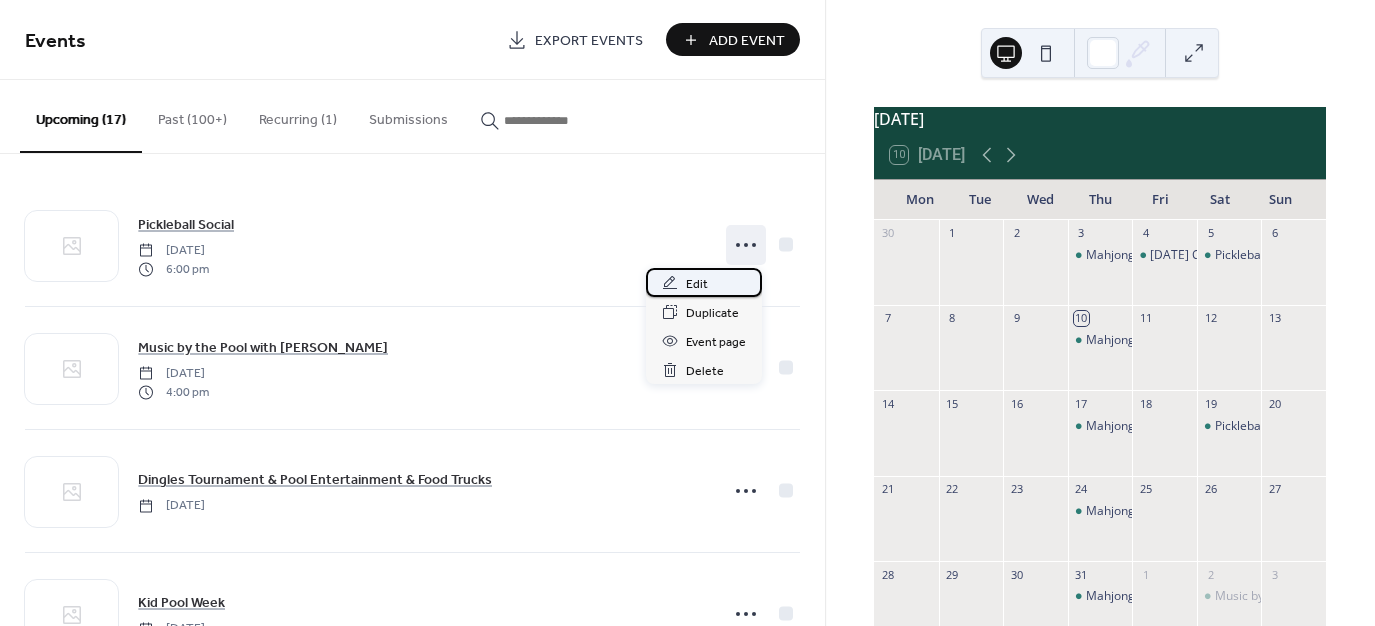click on "Edit" at bounding box center [697, 284] 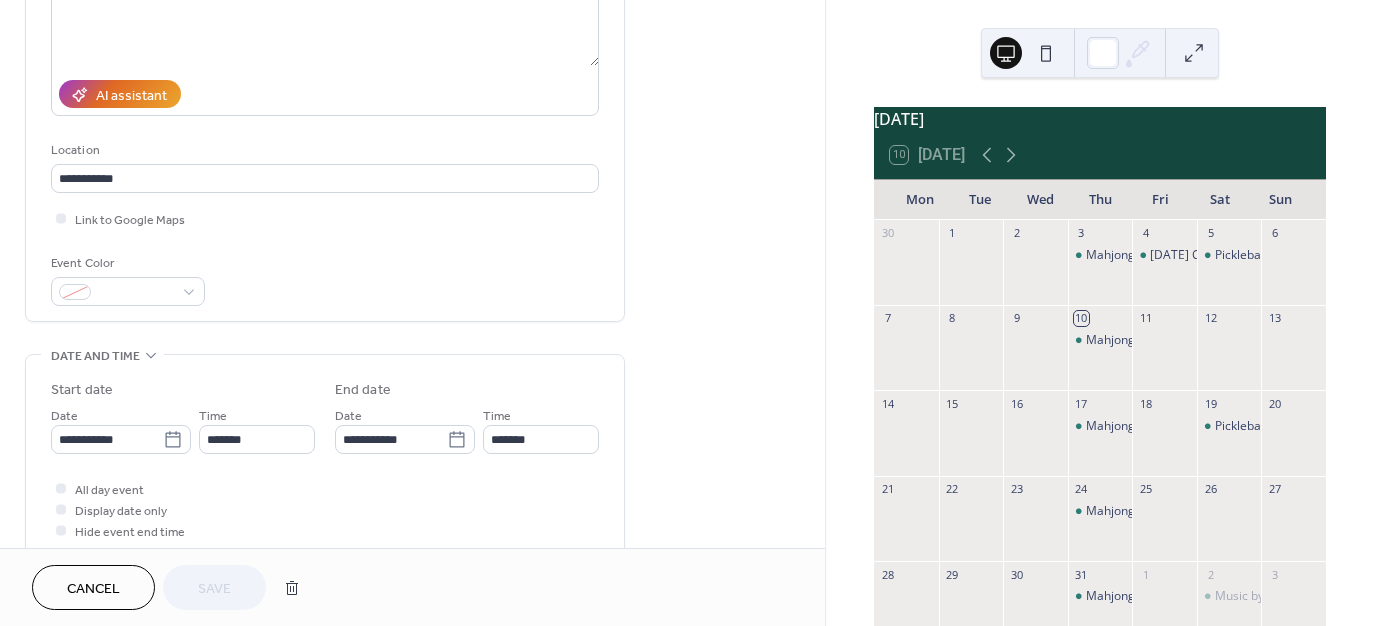 scroll, scrollTop: 300, scrollLeft: 0, axis: vertical 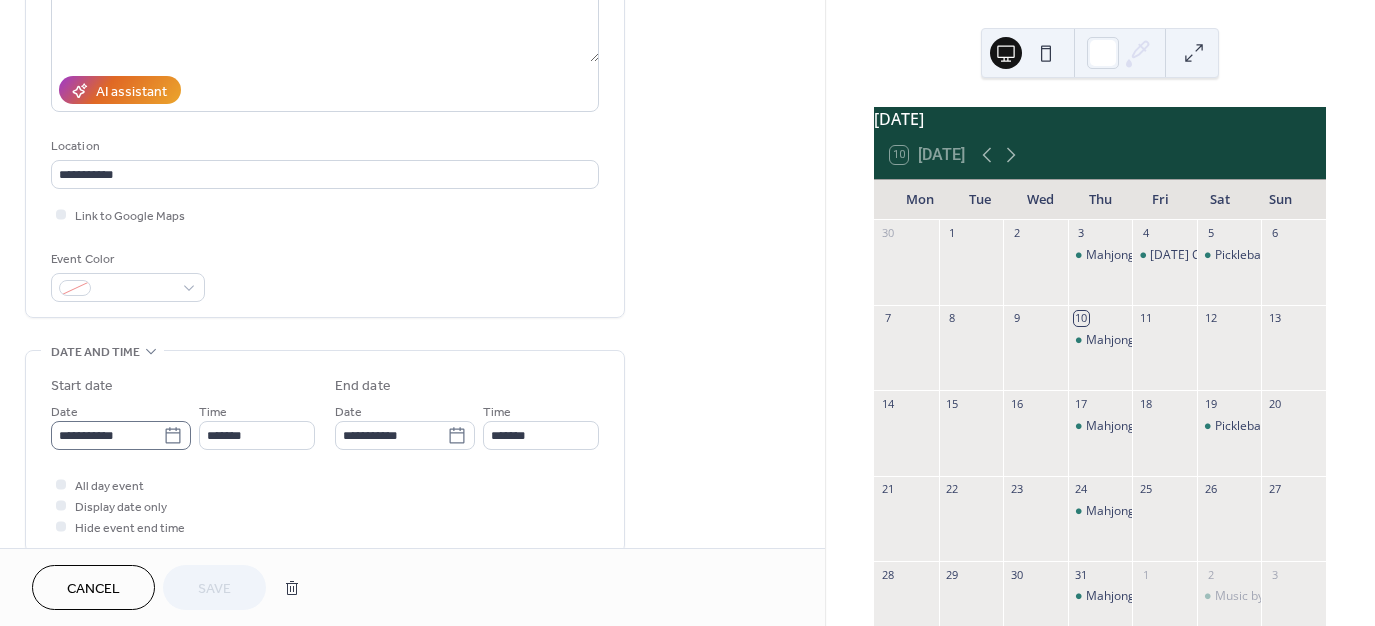 click 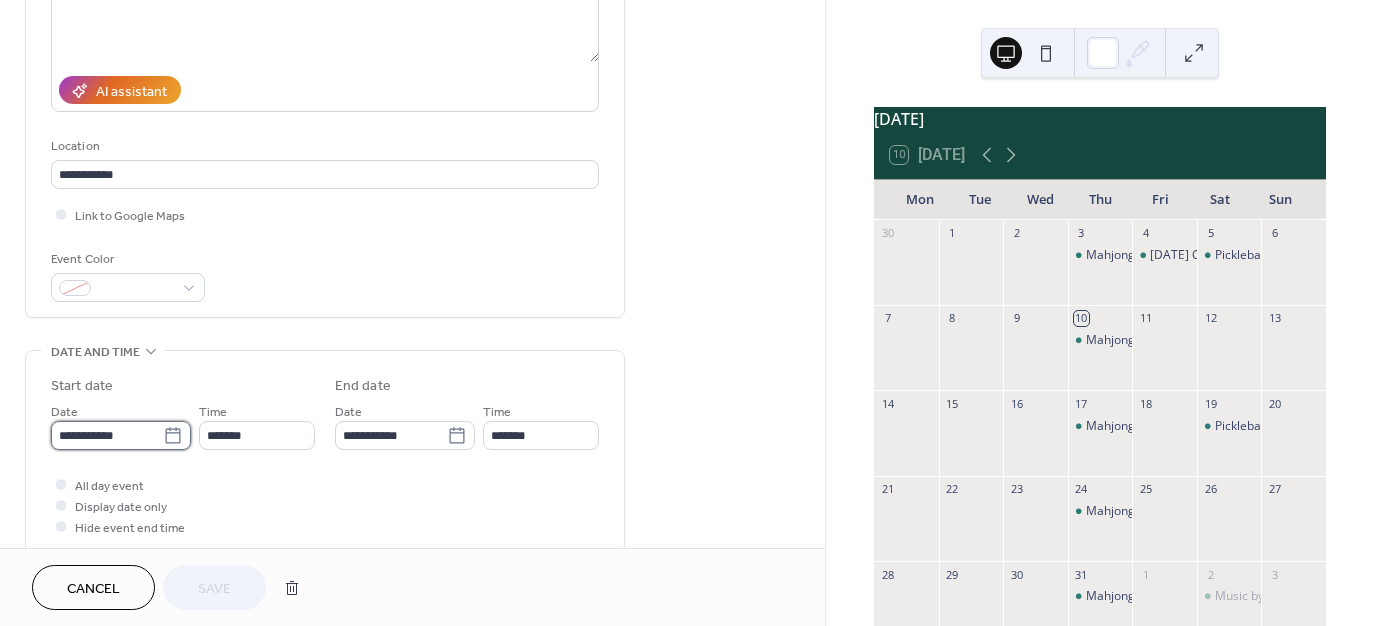 click on "**********" at bounding box center [107, 435] 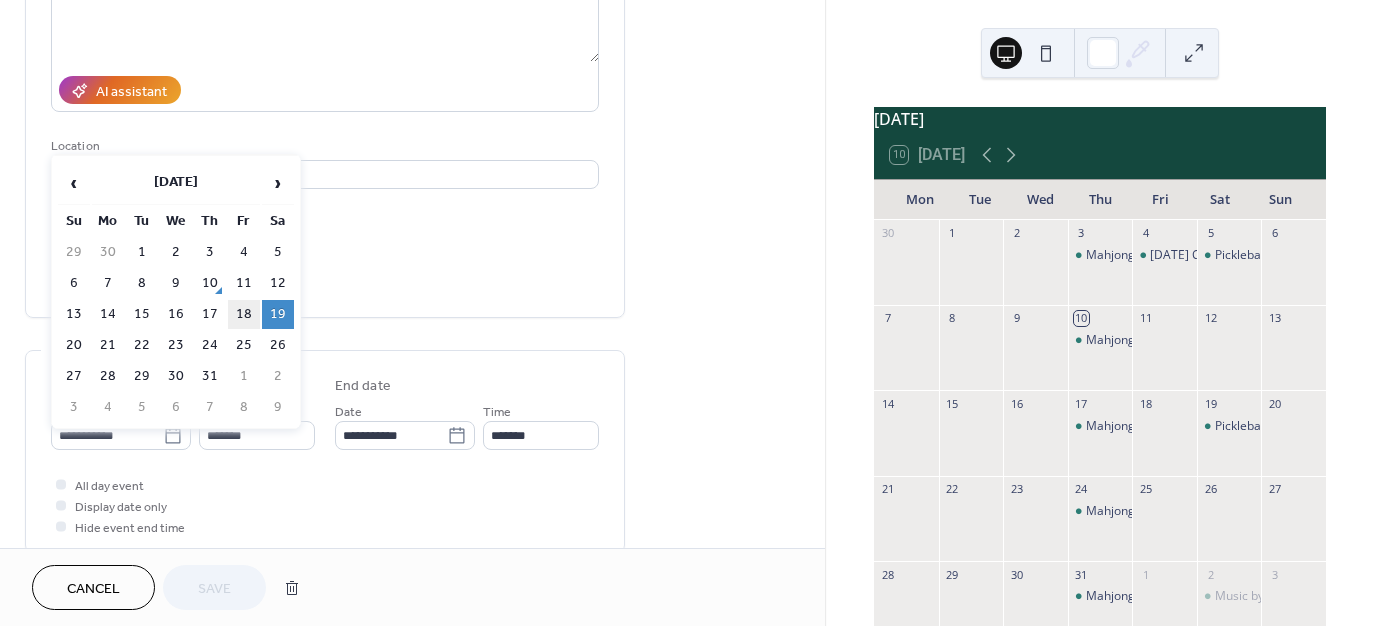 click on "18" at bounding box center (244, 314) 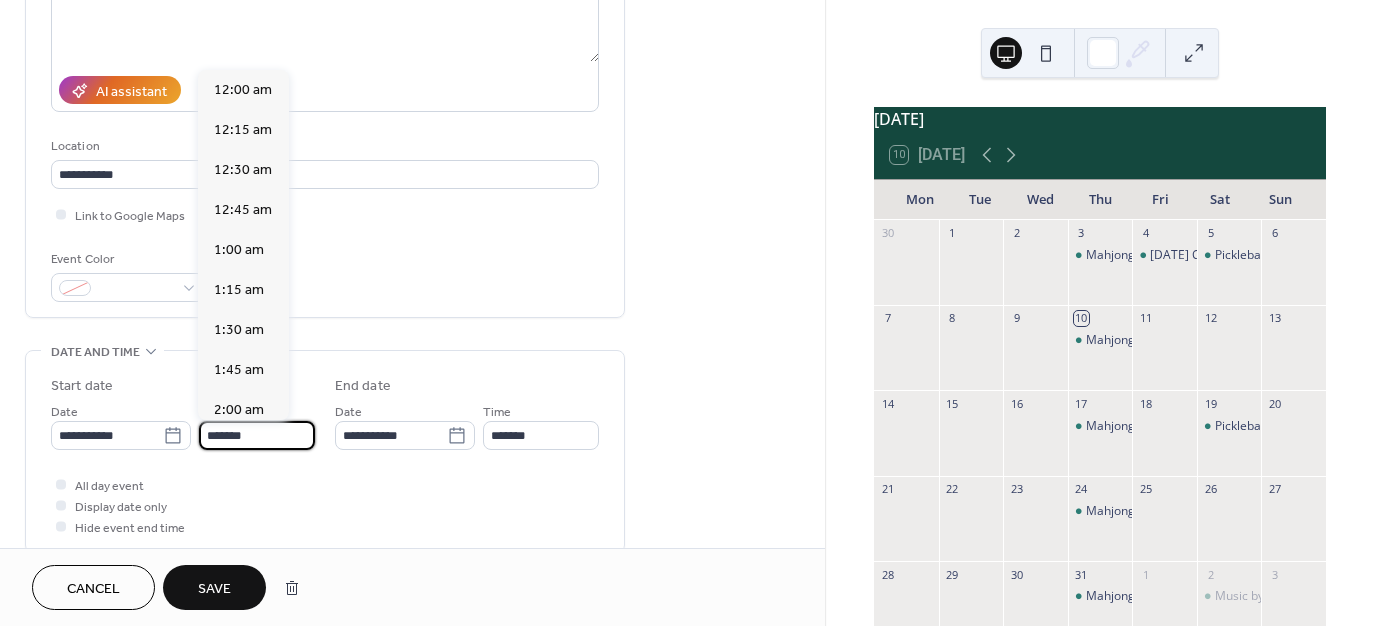 scroll, scrollTop: 2894, scrollLeft: 0, axis: vertical 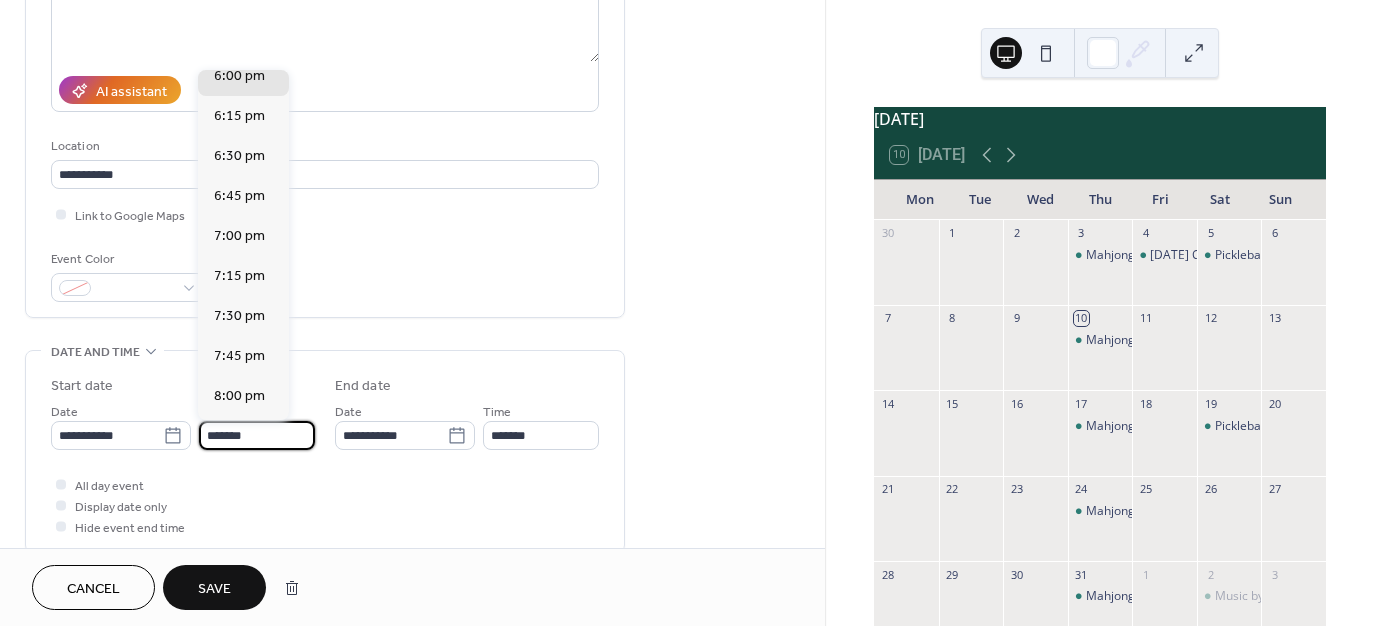 click on "*******" at bounding box center [257, 435] 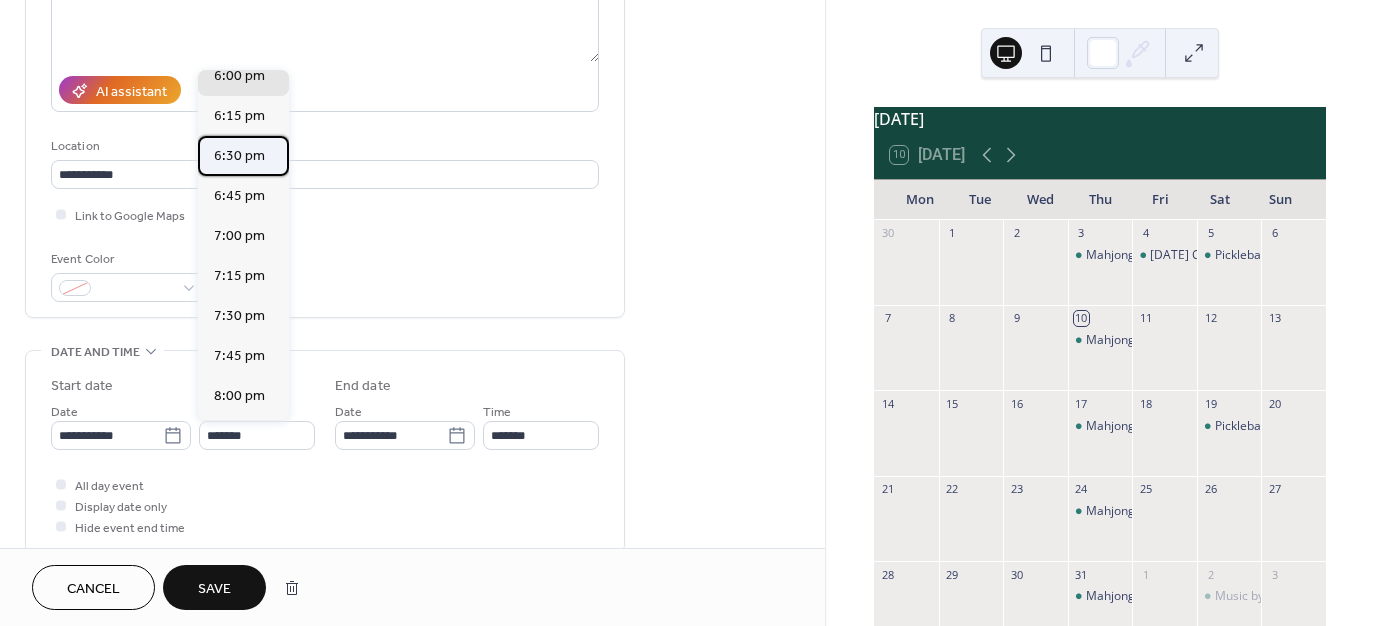 click on "6:30 pm" at bounding box center (239, 156) 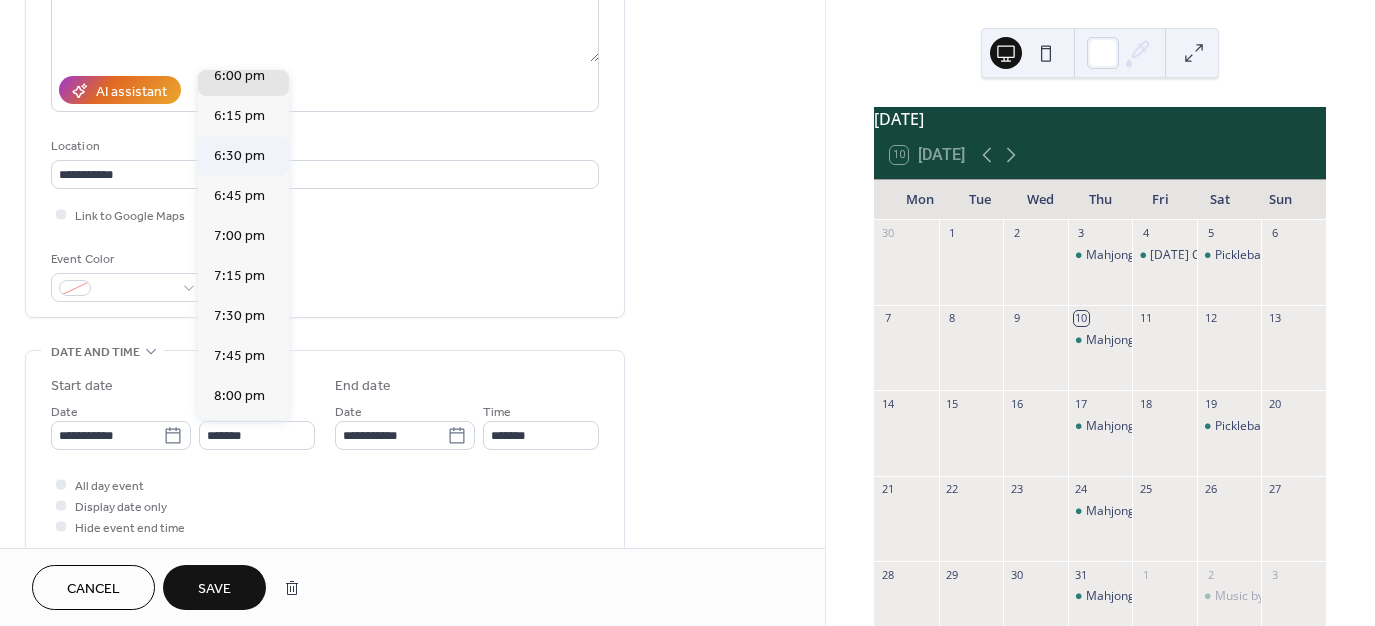 type on "*******" 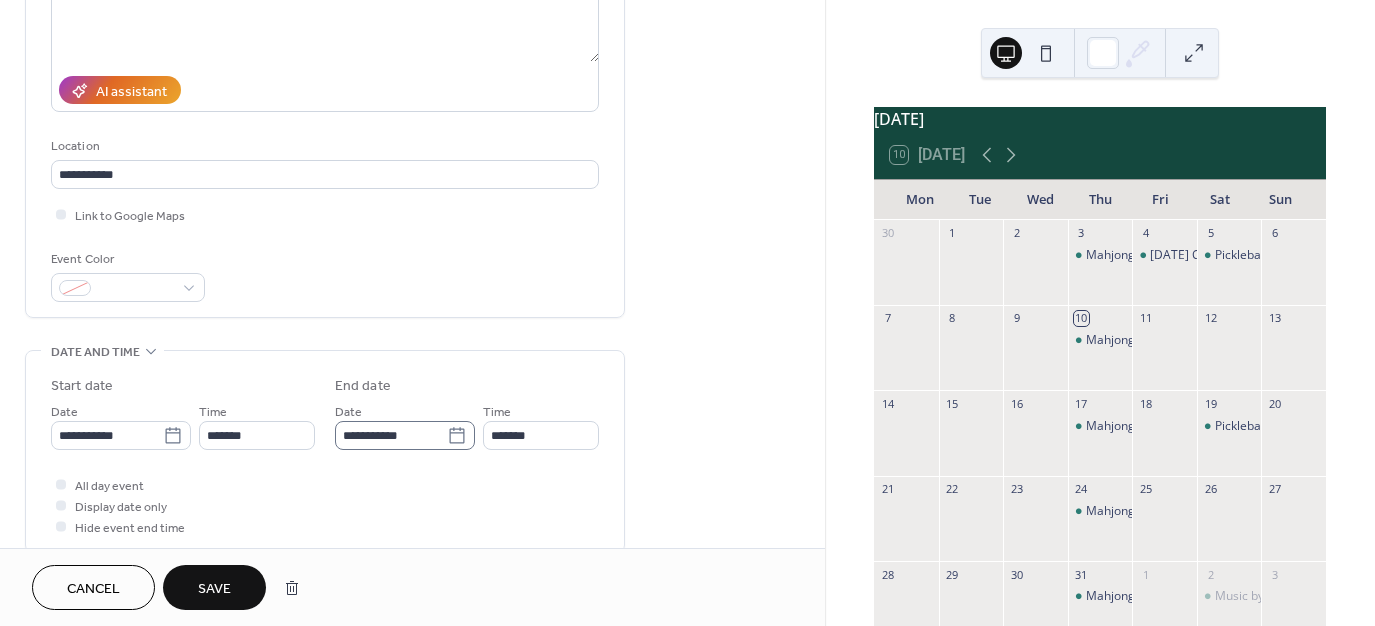 click 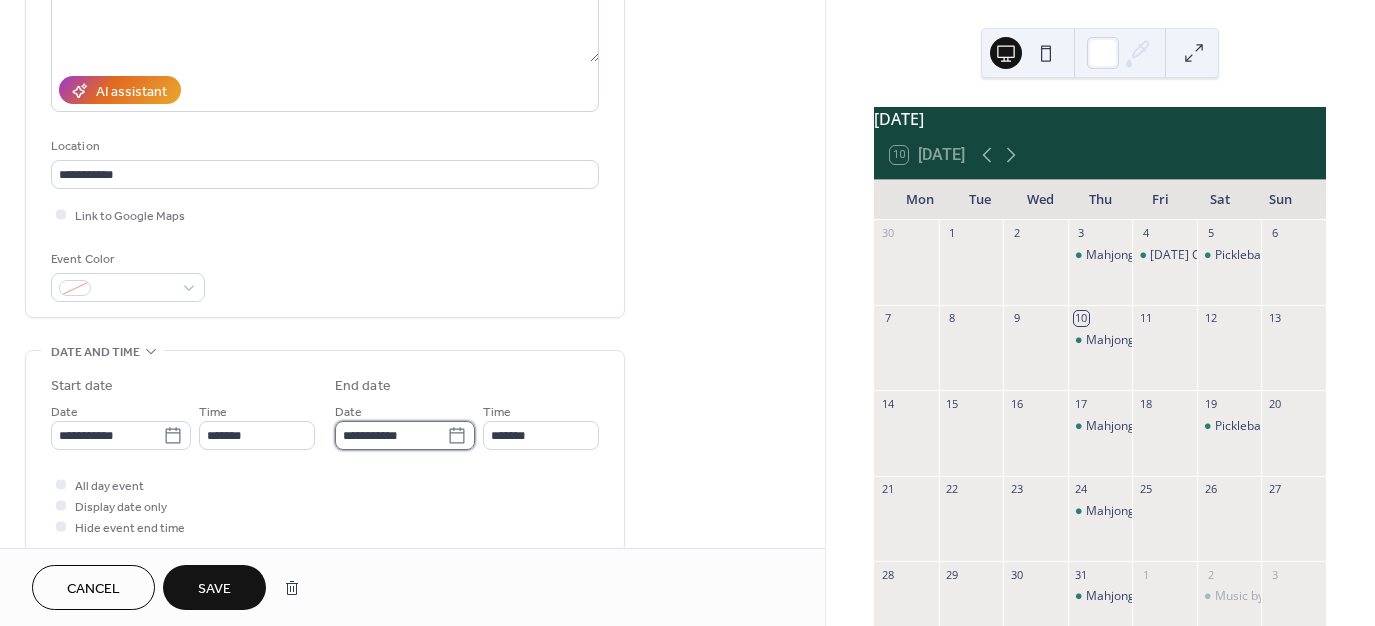 click on "**********" at bounding box center (391, 435) 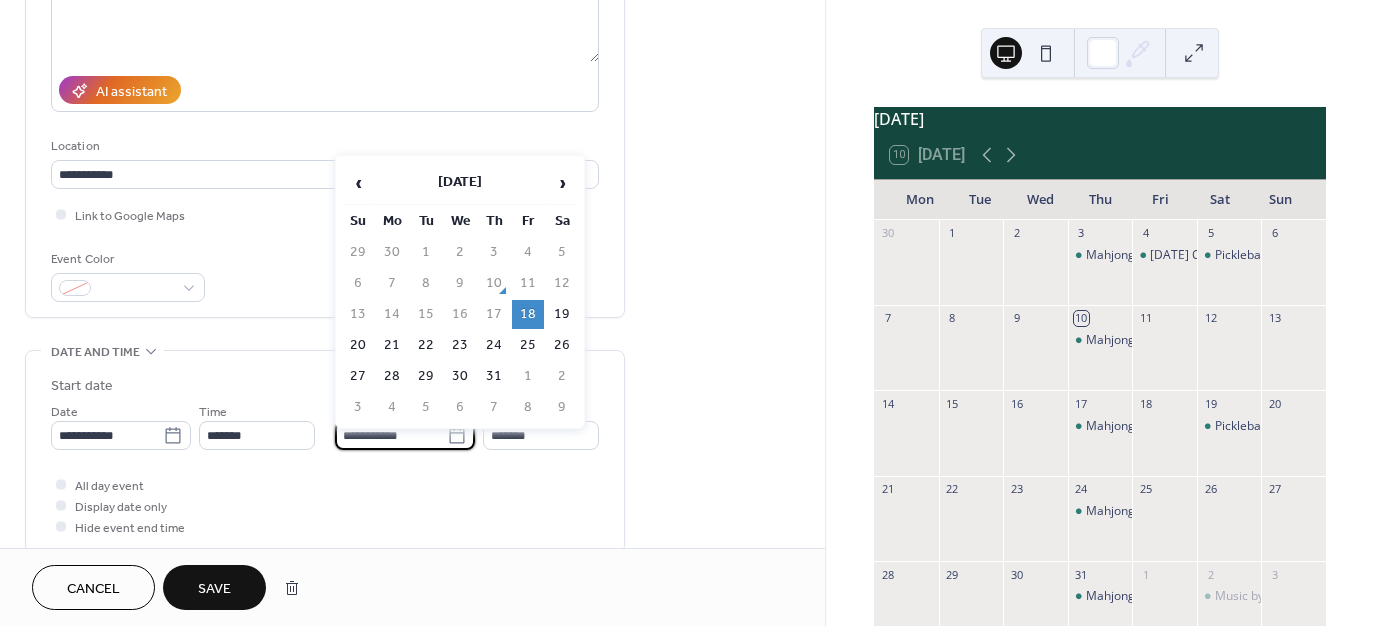 click on "**********" at bounding box center [325, 456] 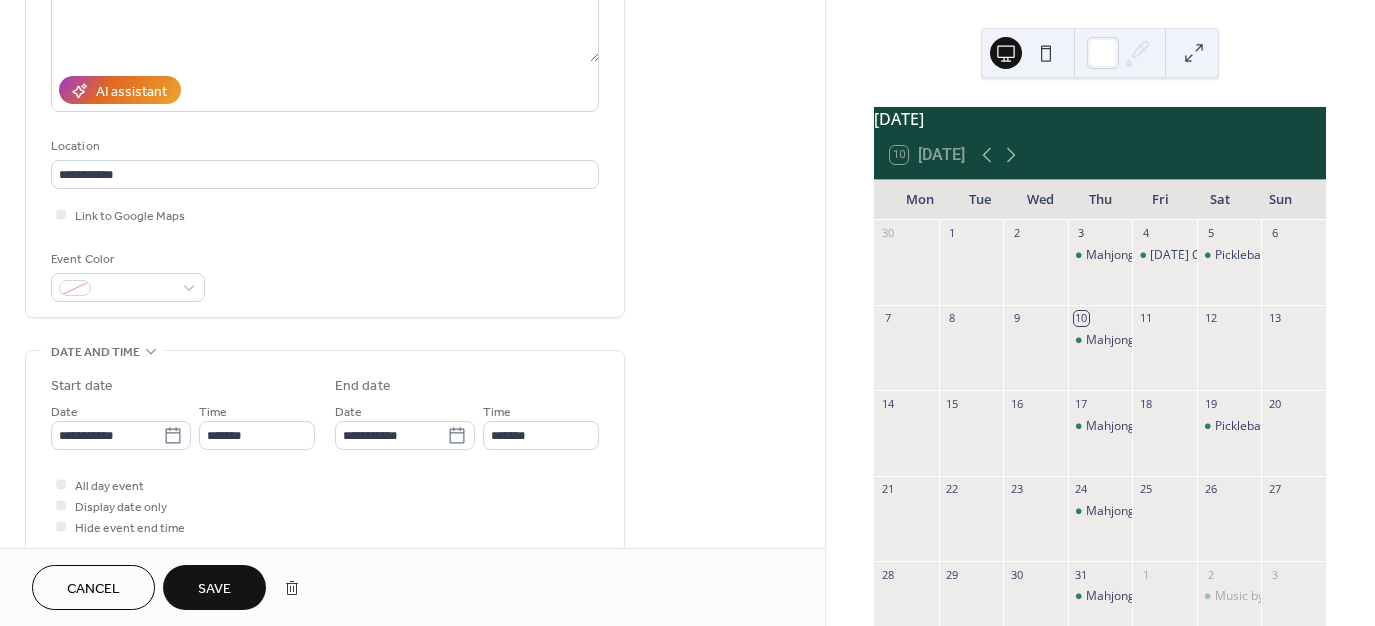 click on "Save" at bounding box center (214, 589) 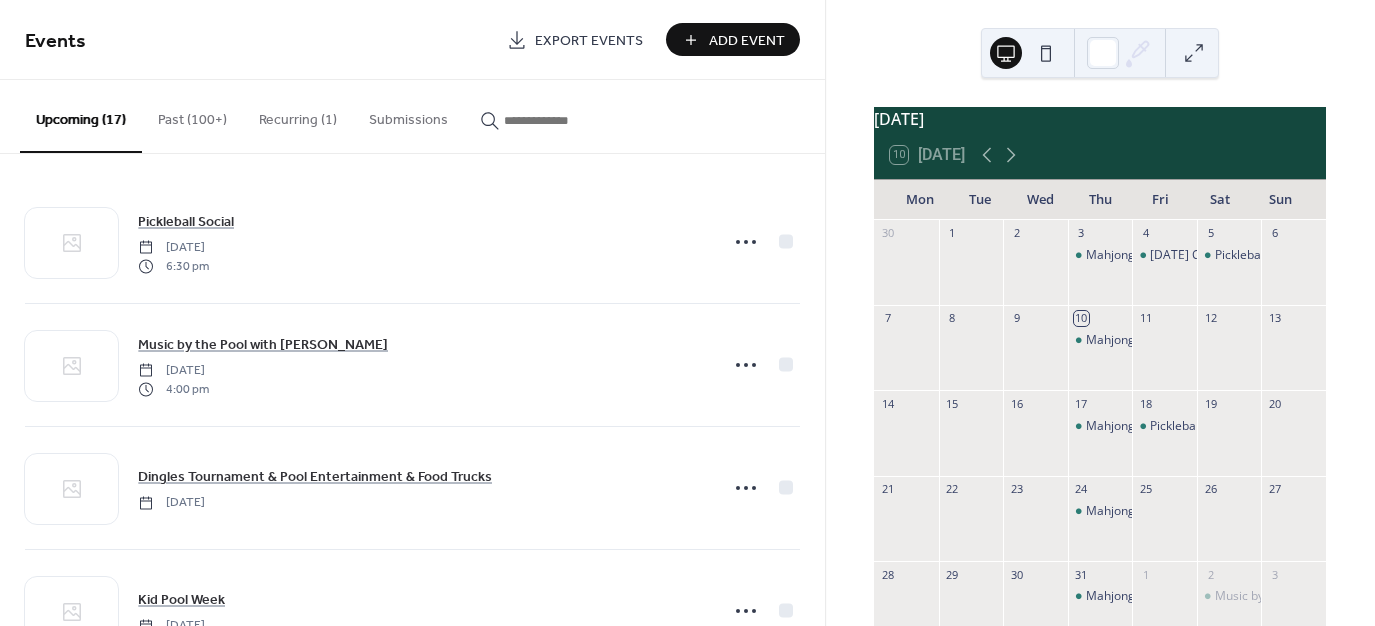 scroll, scrollTop: 0, scrollLeft: 0, axis: both 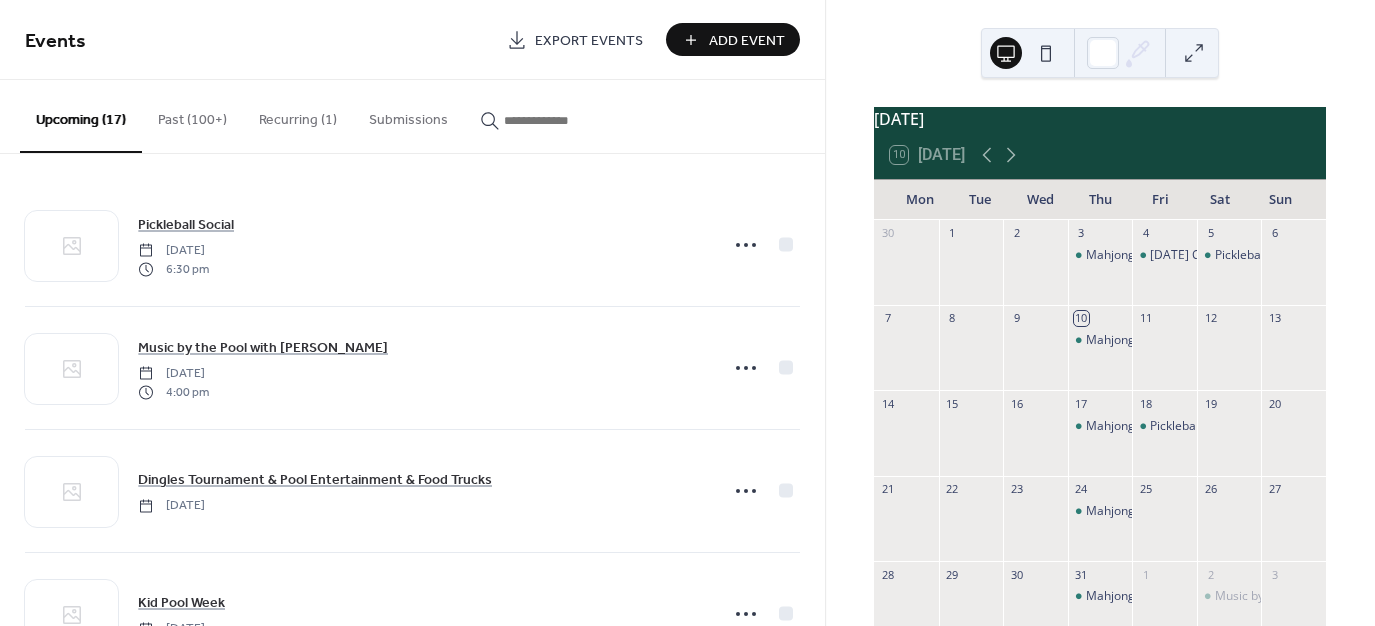 click on "Add Event" at bounding box center (747, 41) 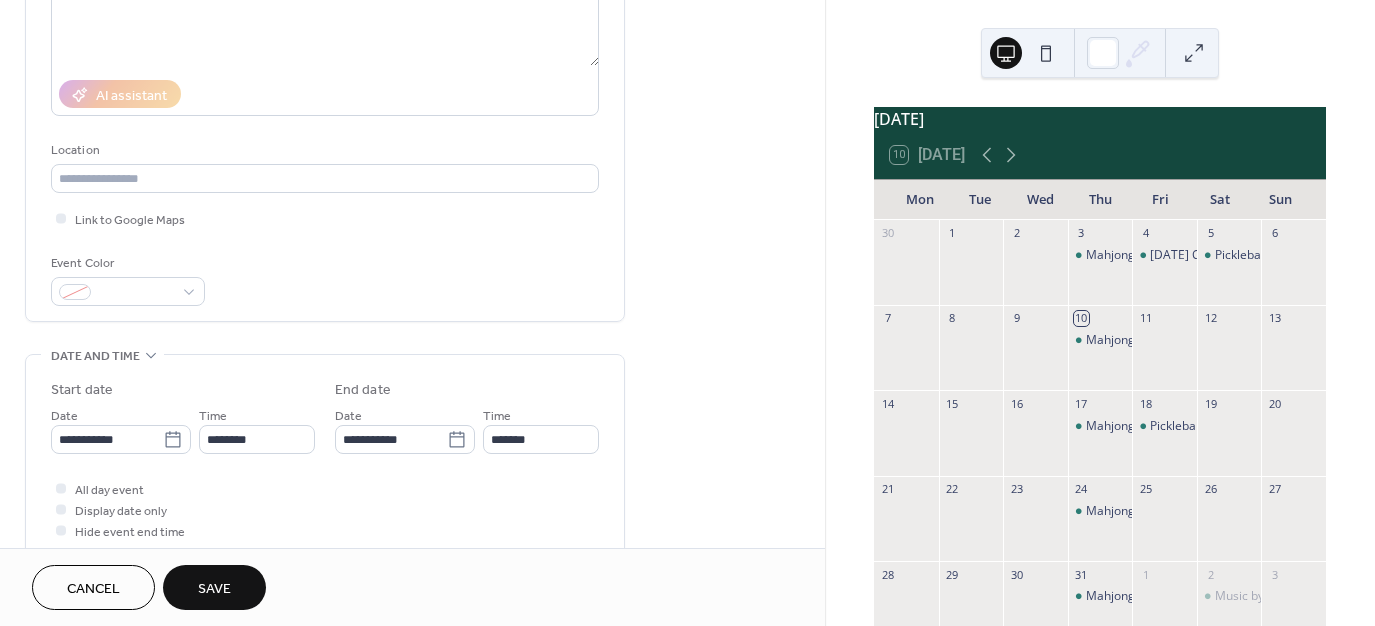 scroll, scrollTop: 300, scrollLeft: 0, axis: vertical 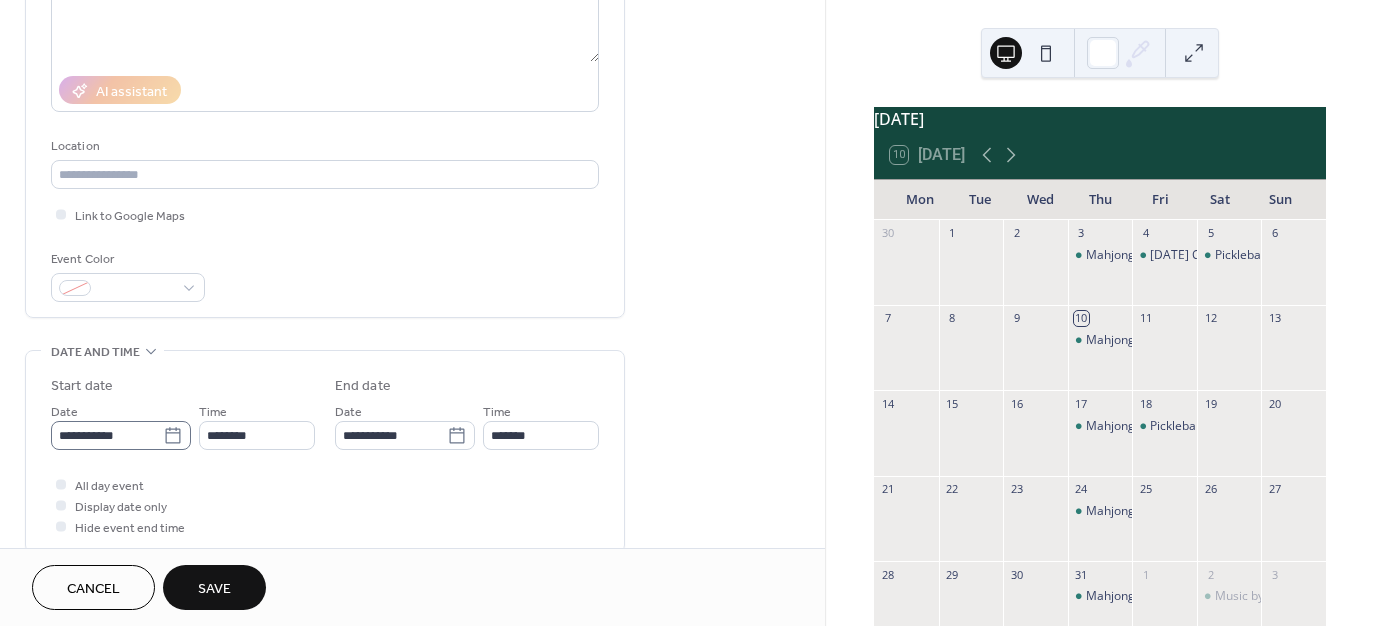 type on "**********" 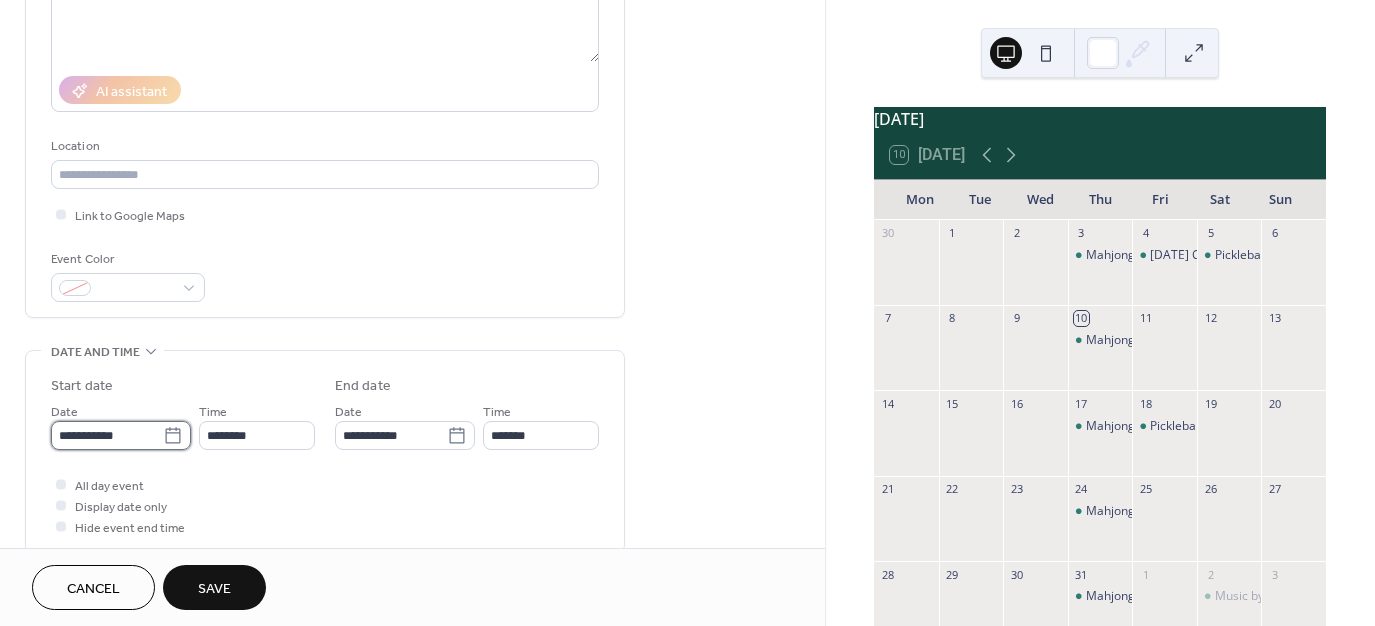 click on "**********" at bounding box center (107, 435) 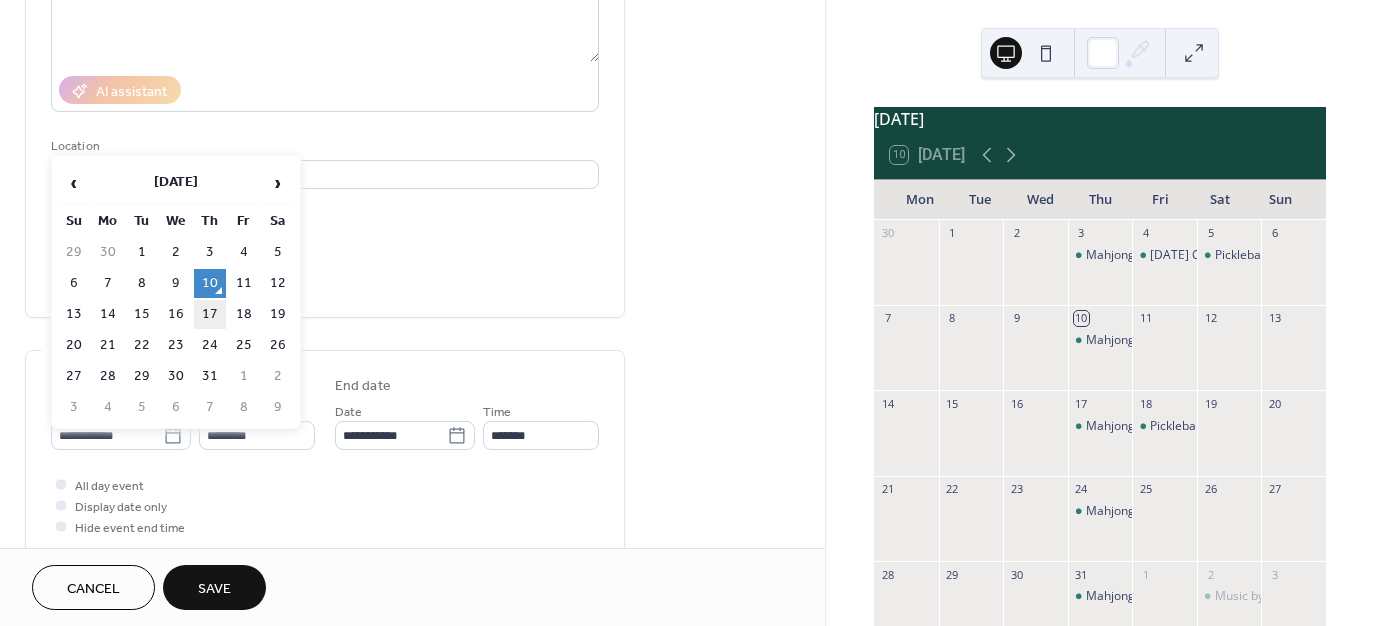 click on "17" at bounding box center (210, 314) 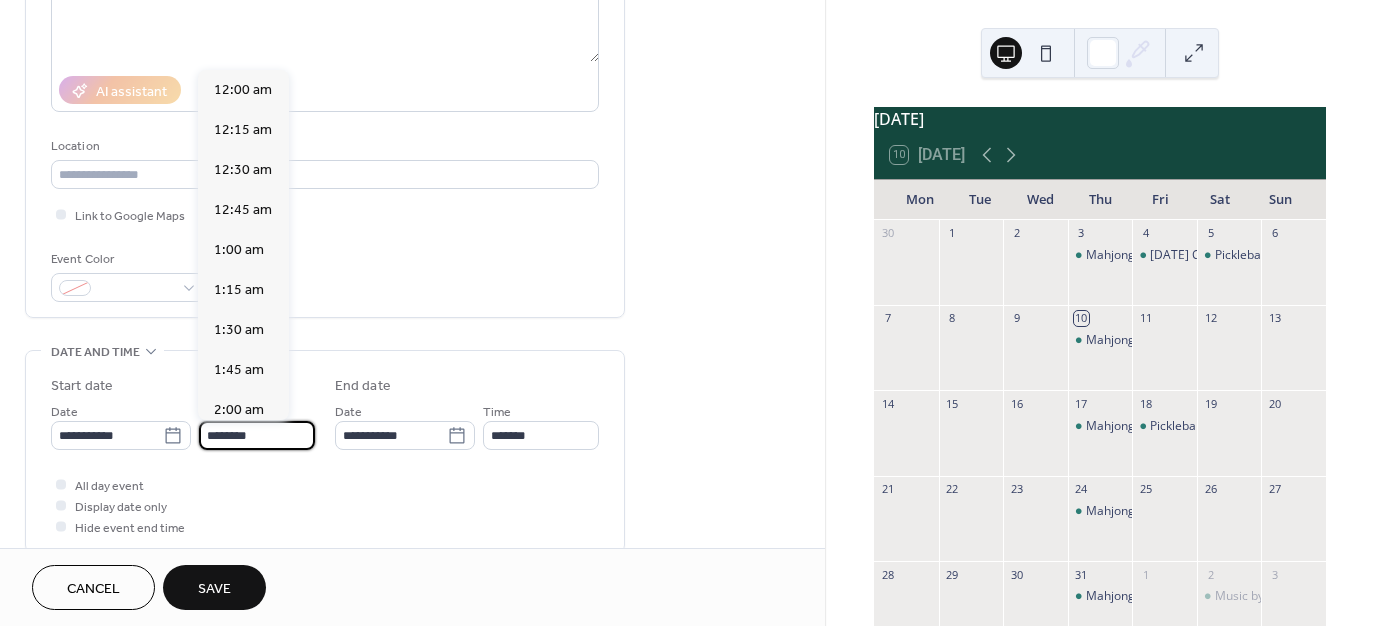 click on "********" at bounding box center (257, 435) 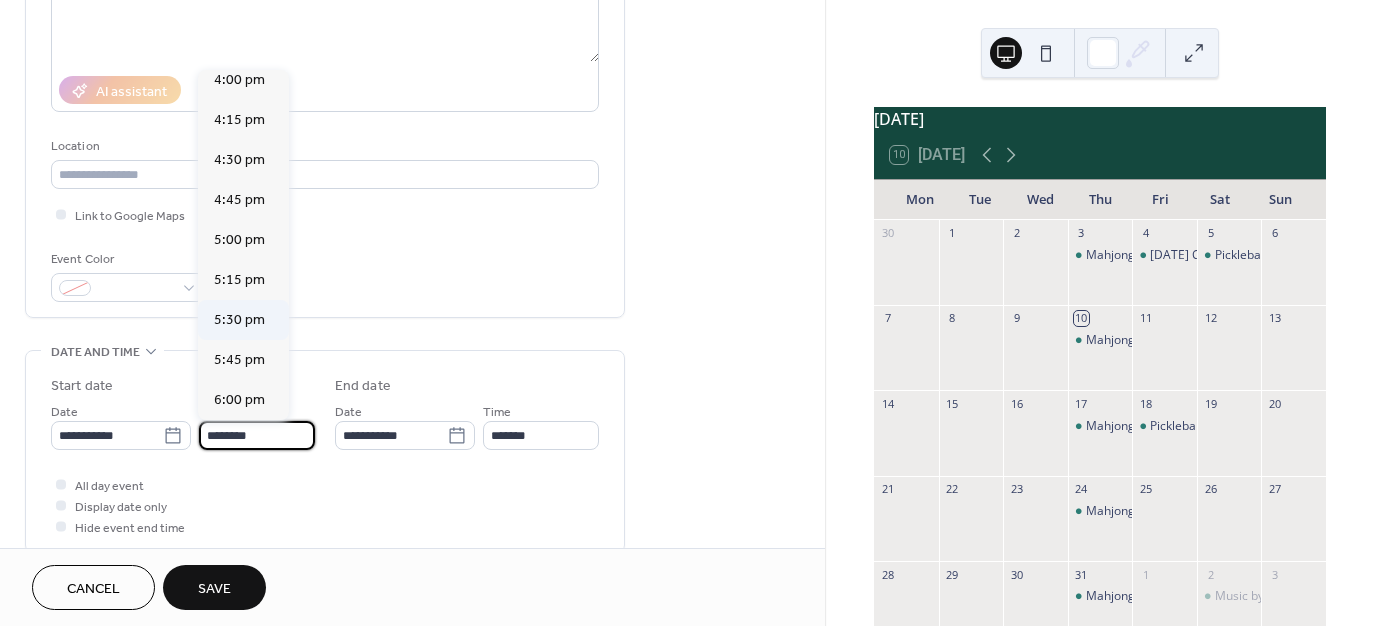 scroll, scrollTop: 2729, scrollLeft: 0, axis: vertical 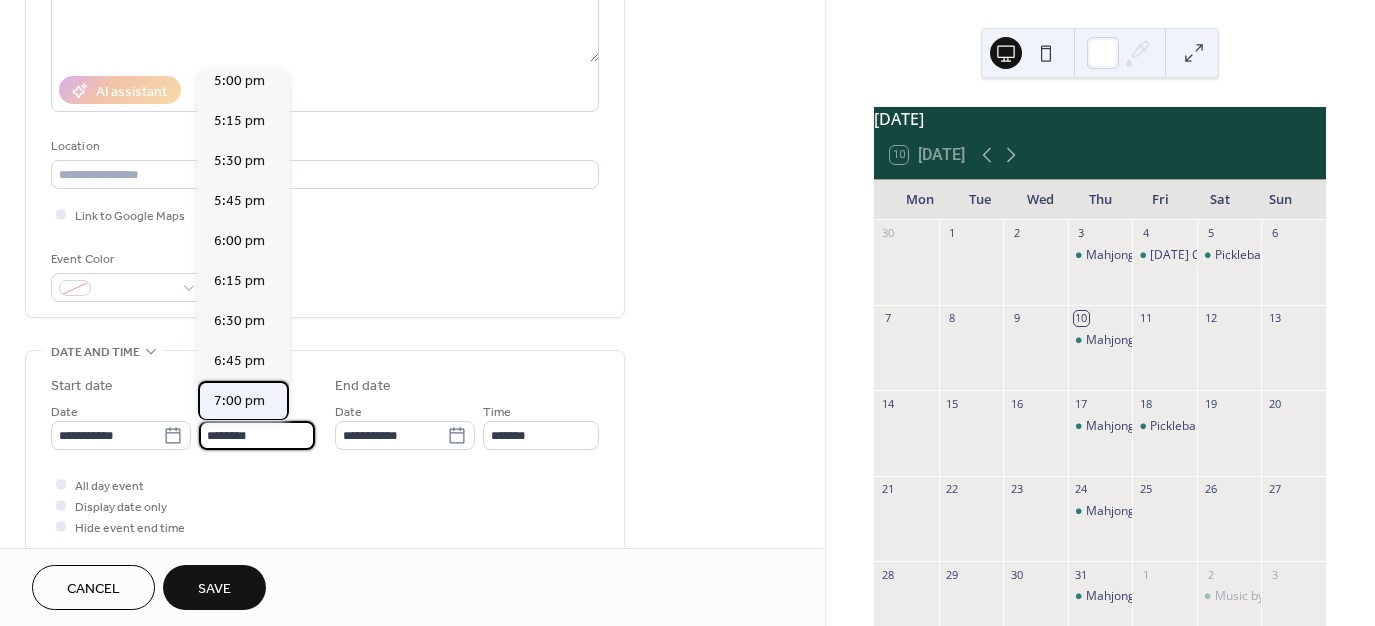 click on "7:00 pm" at bounding box center (239, 401) 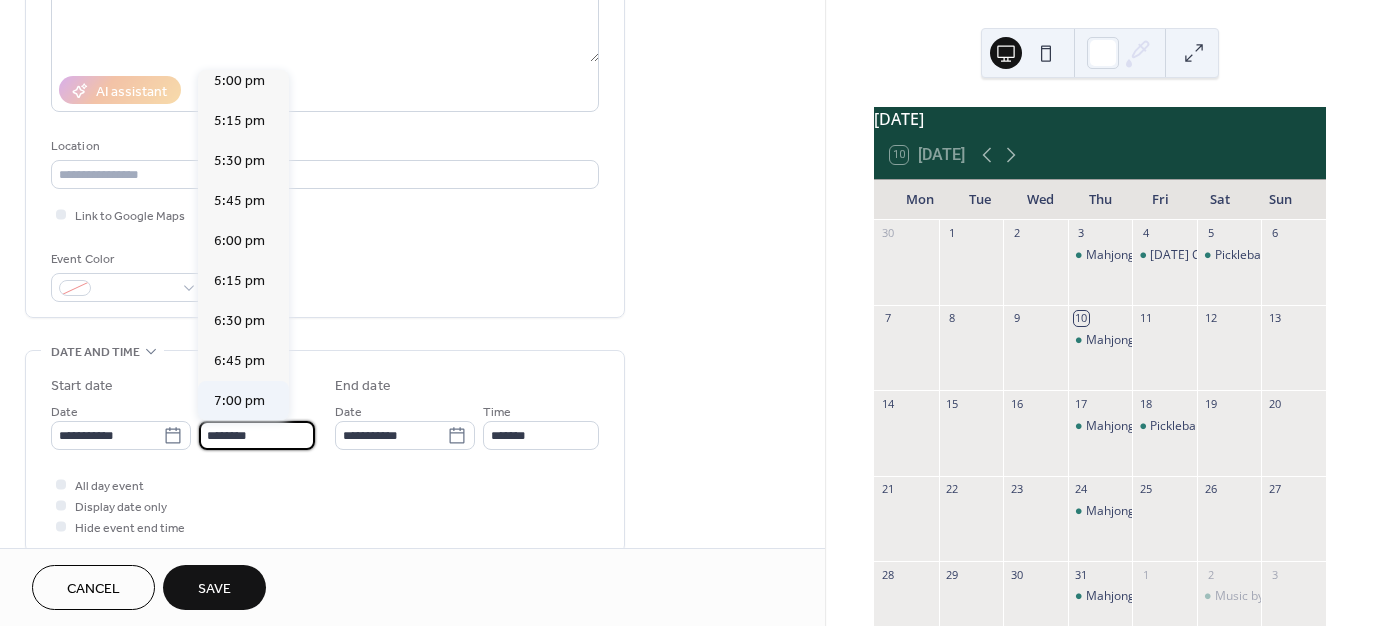 type on "*******" 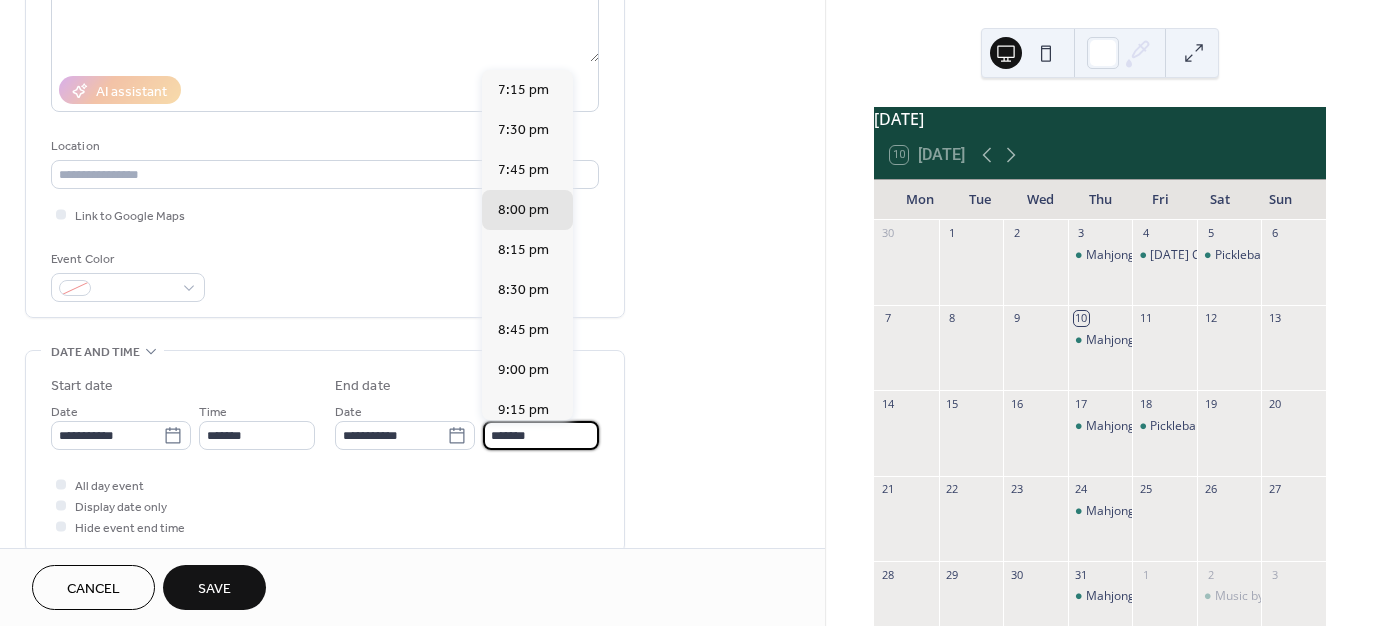 click on "*******" at bounding box center (541, 435) 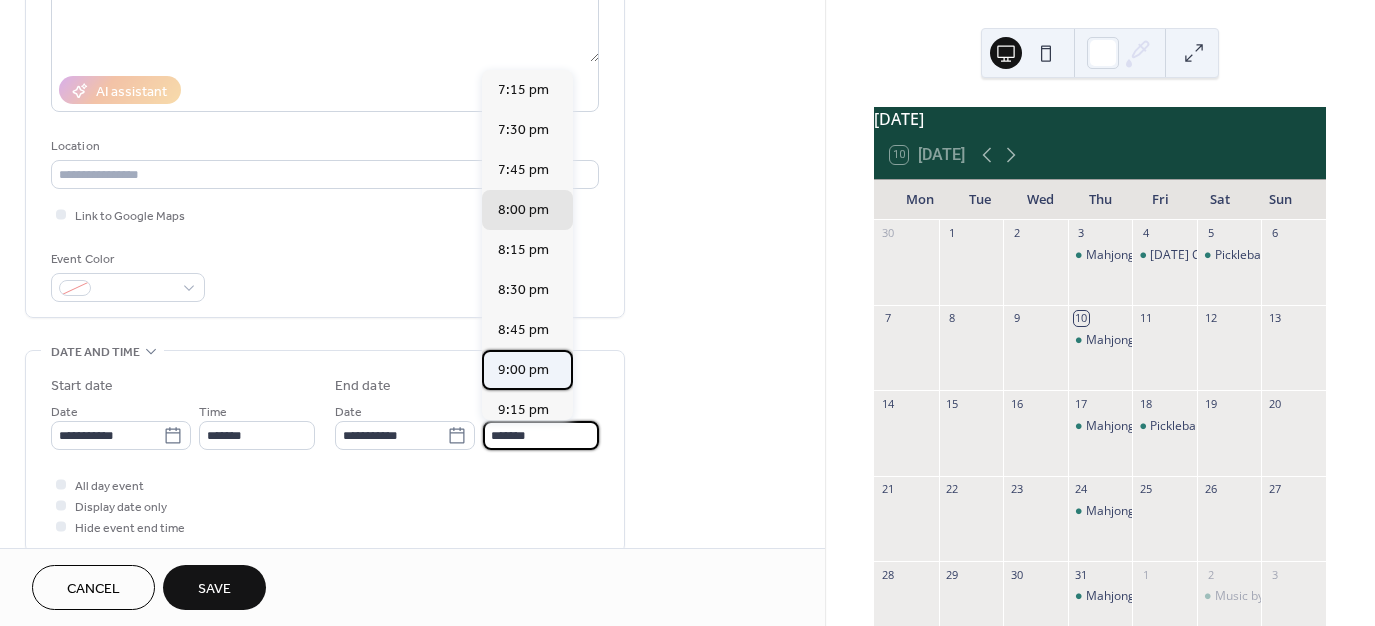 click on "9:00 pm" at bounding box center [523, 370] 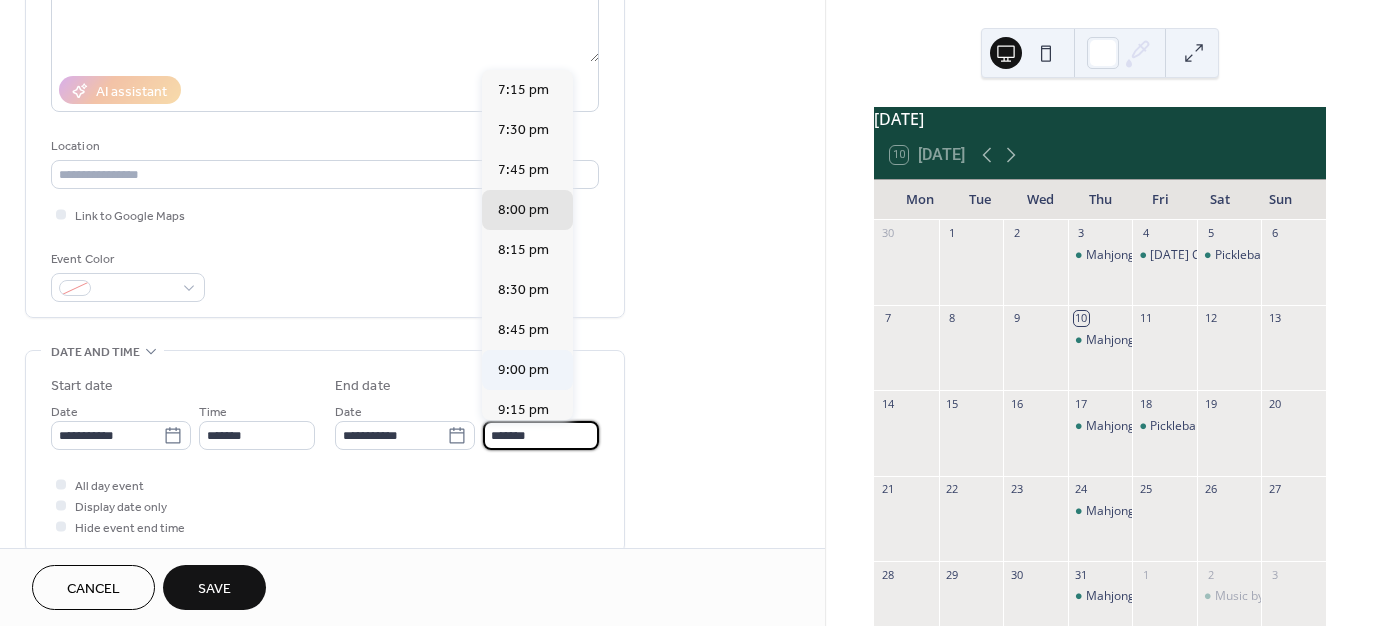 type on "*******" 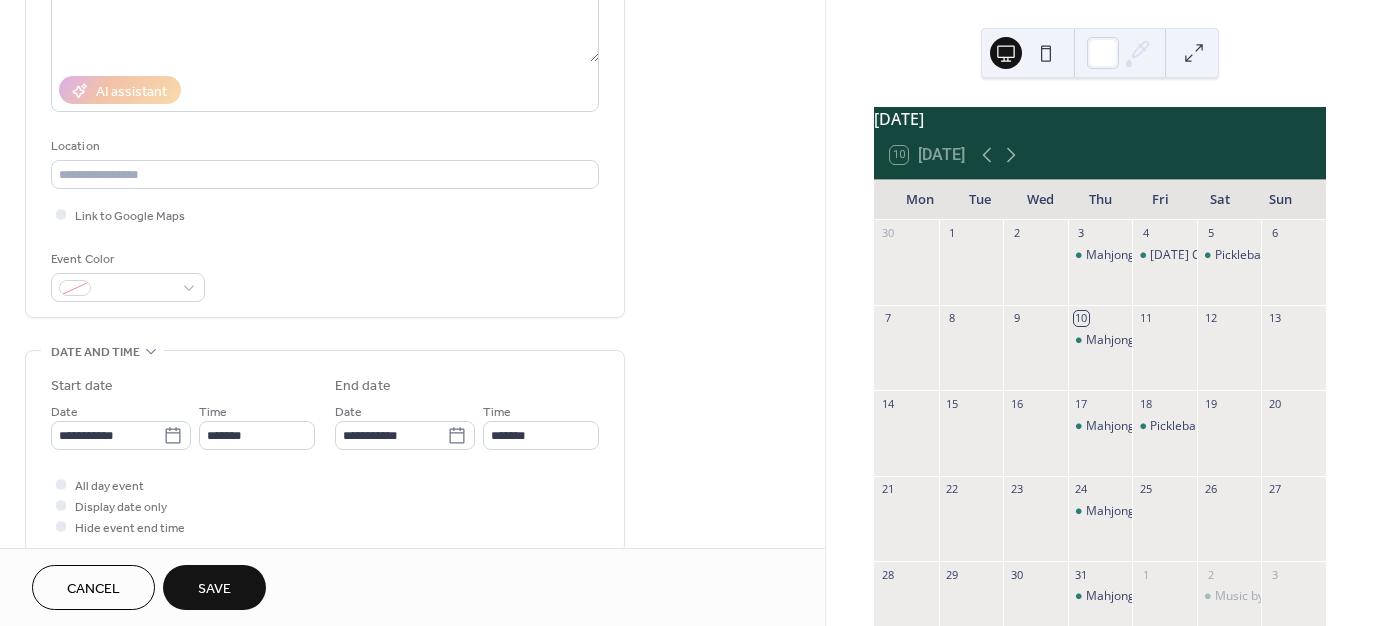click on "Save" at bounding box center [214, 589] 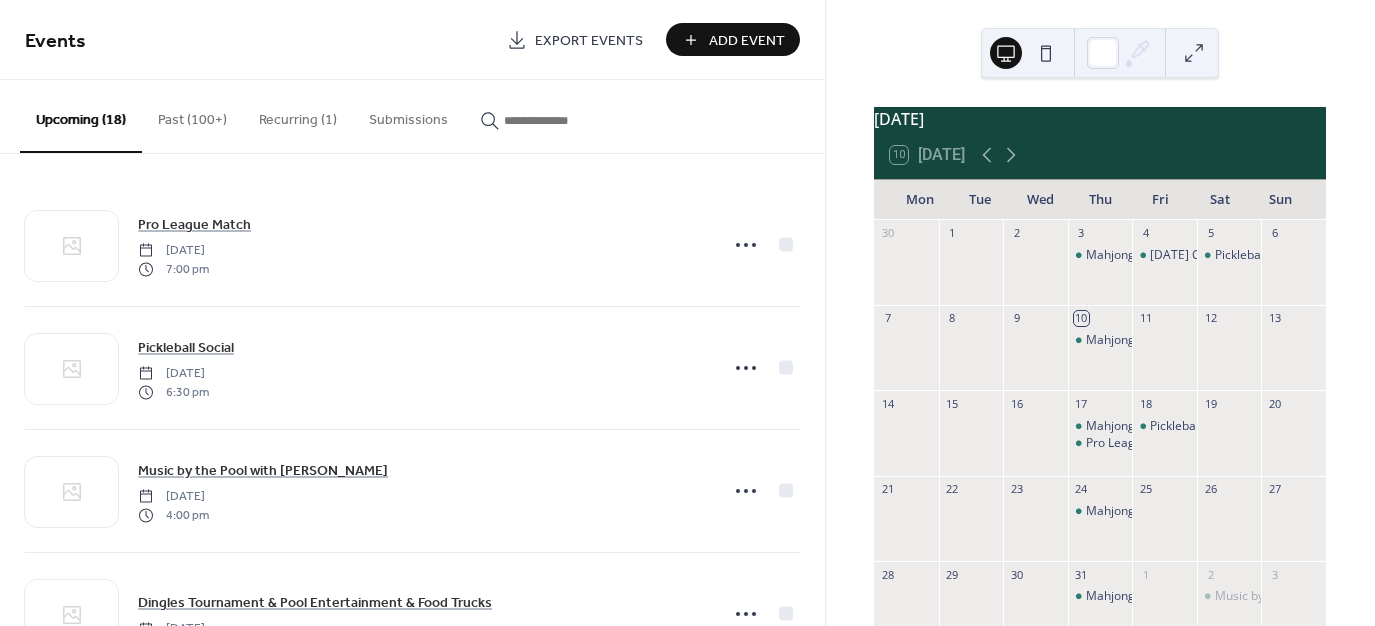 click on "Add Event" at bounding box center [747, 41] 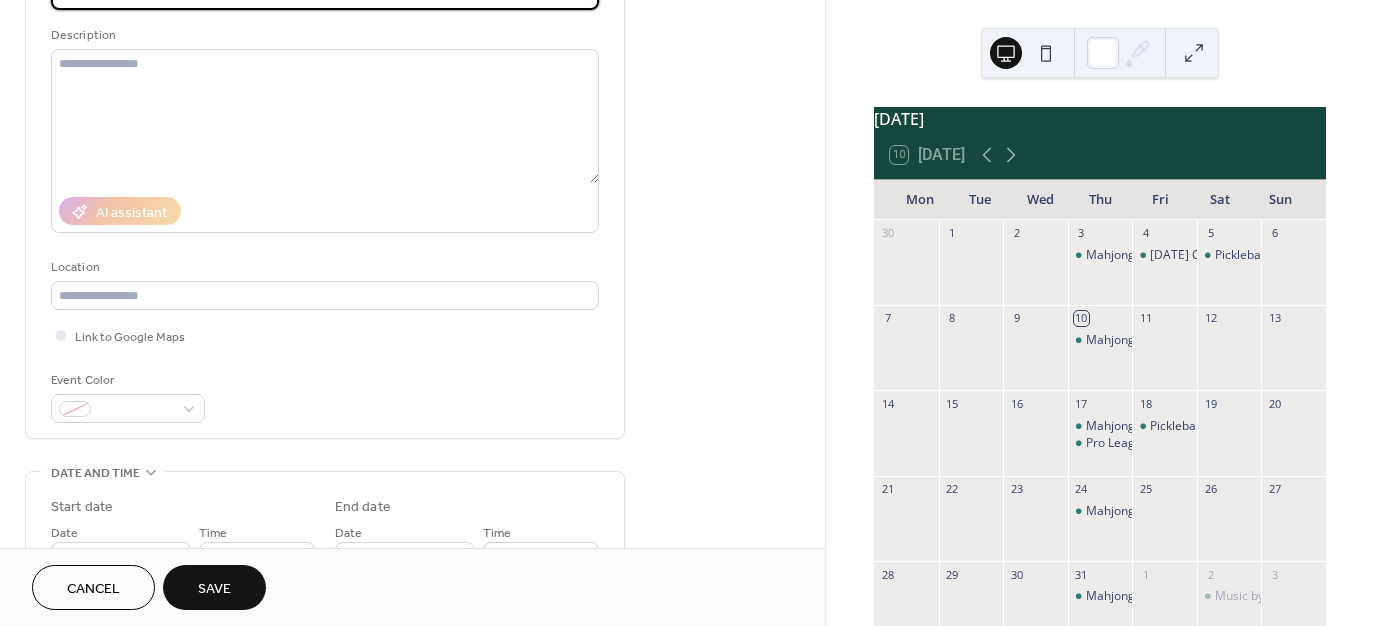 scroll, scrollTop: 300, scrollLeft: 0, axis: vertical 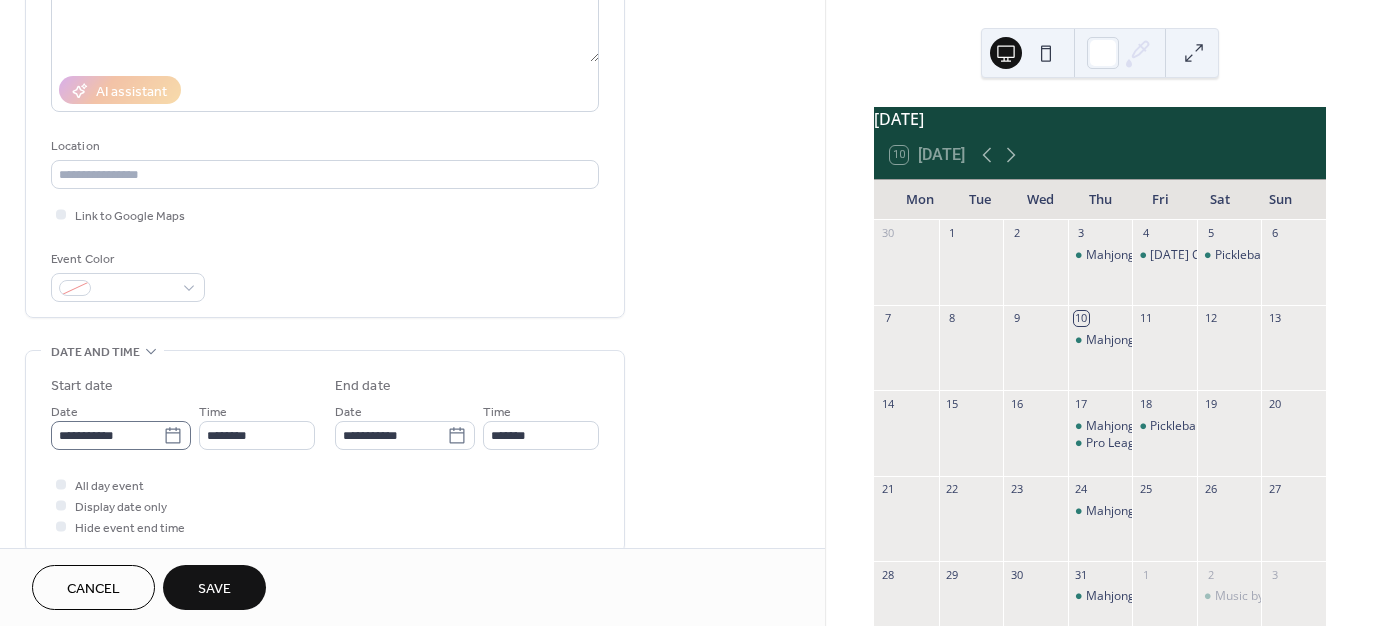 type on "**********" 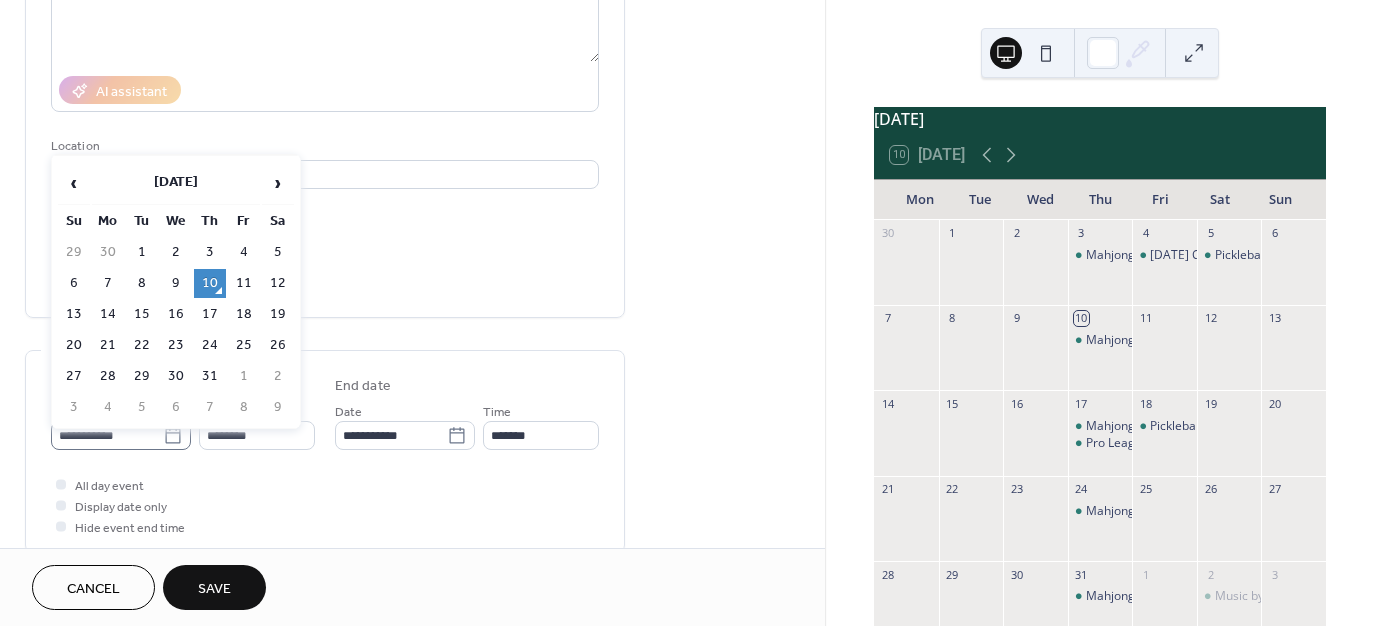 click 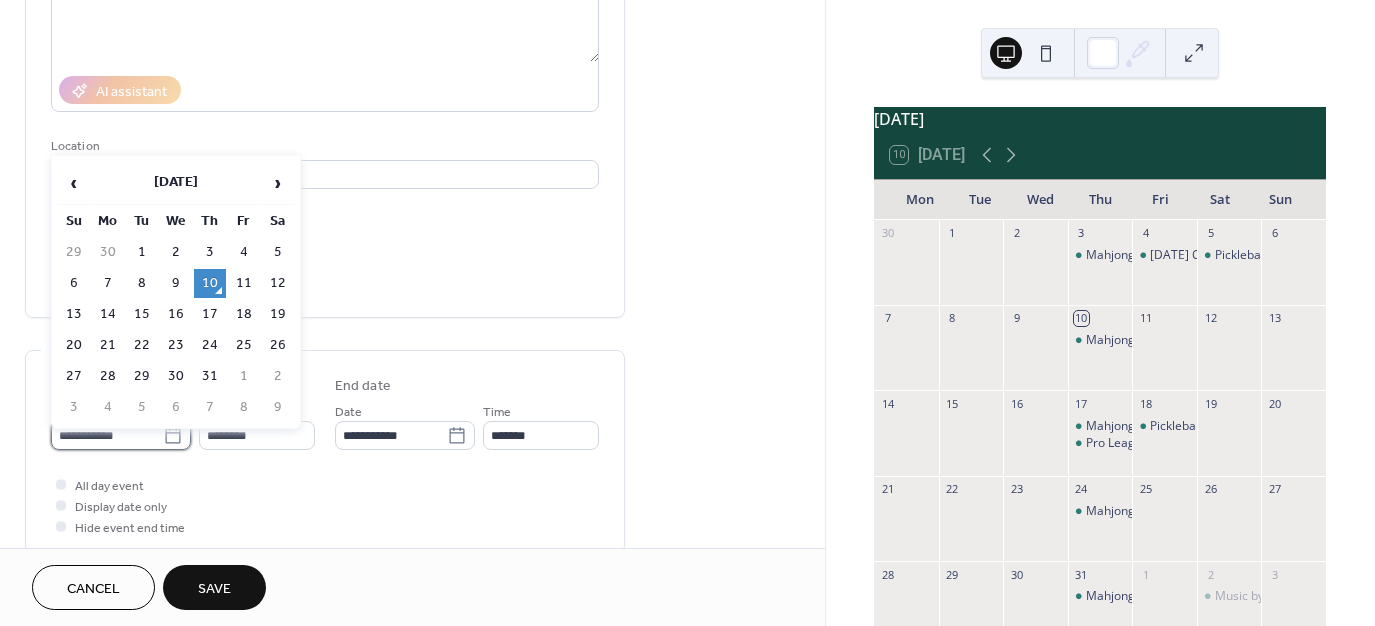 click on "**********" at bounding box center (107, 435) 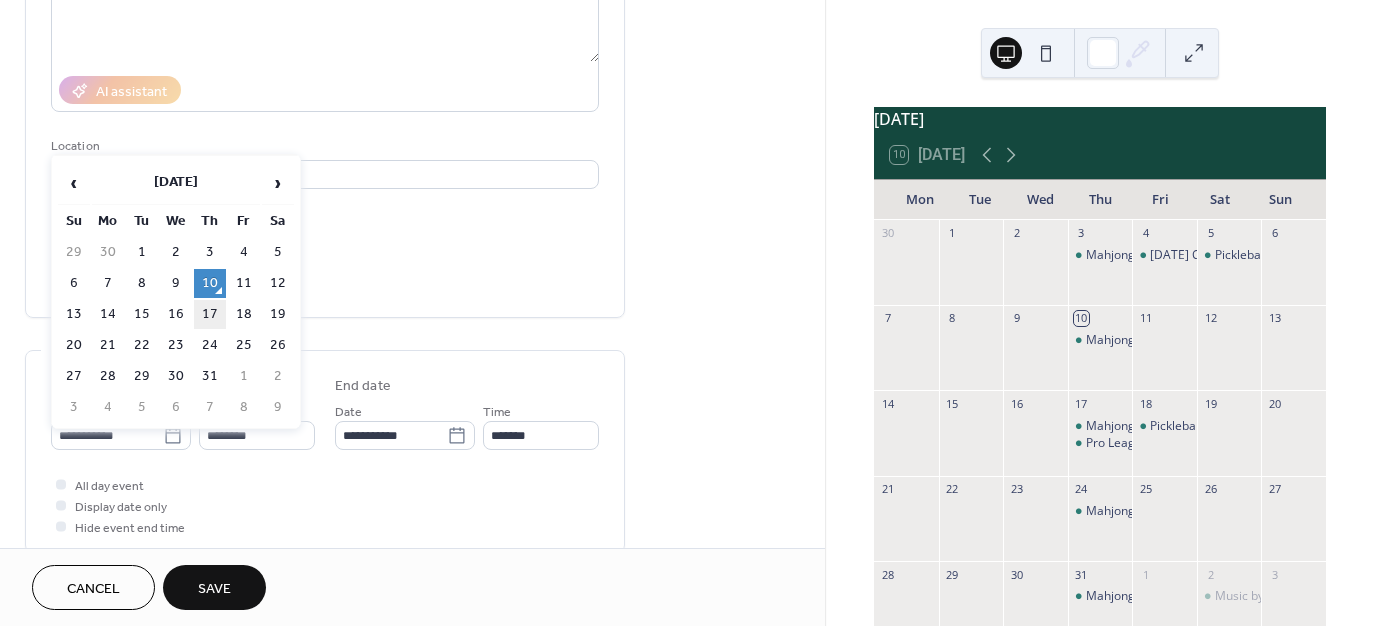 click on "17" at bounding box center (210, 314) 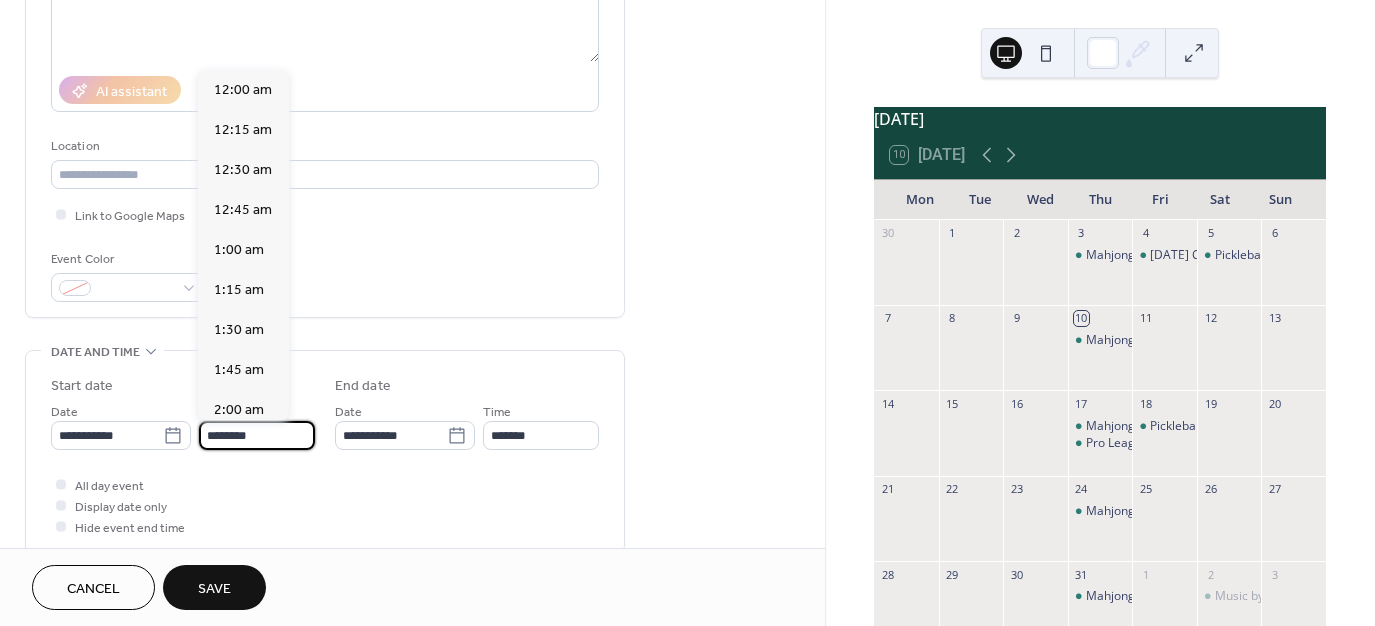 click on "********" at bounding box center [257, 435] 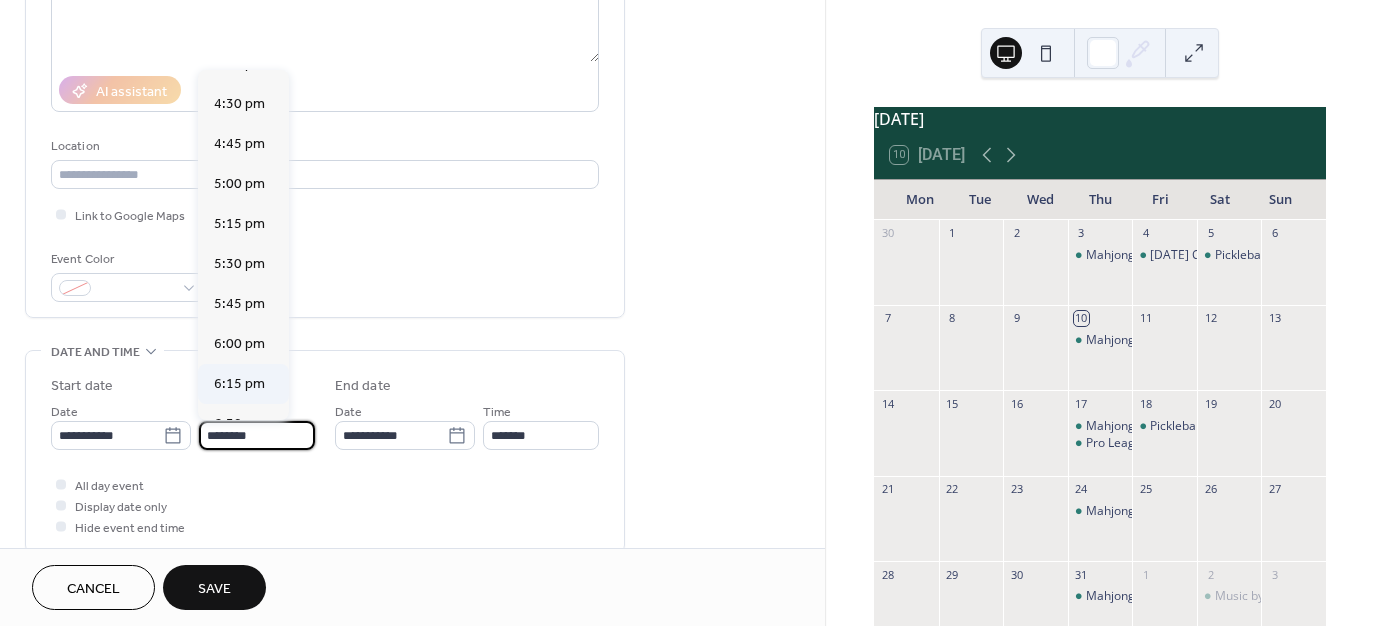 scroll, scrollTop: 2629, scrollLeft: 0, axis: vertical 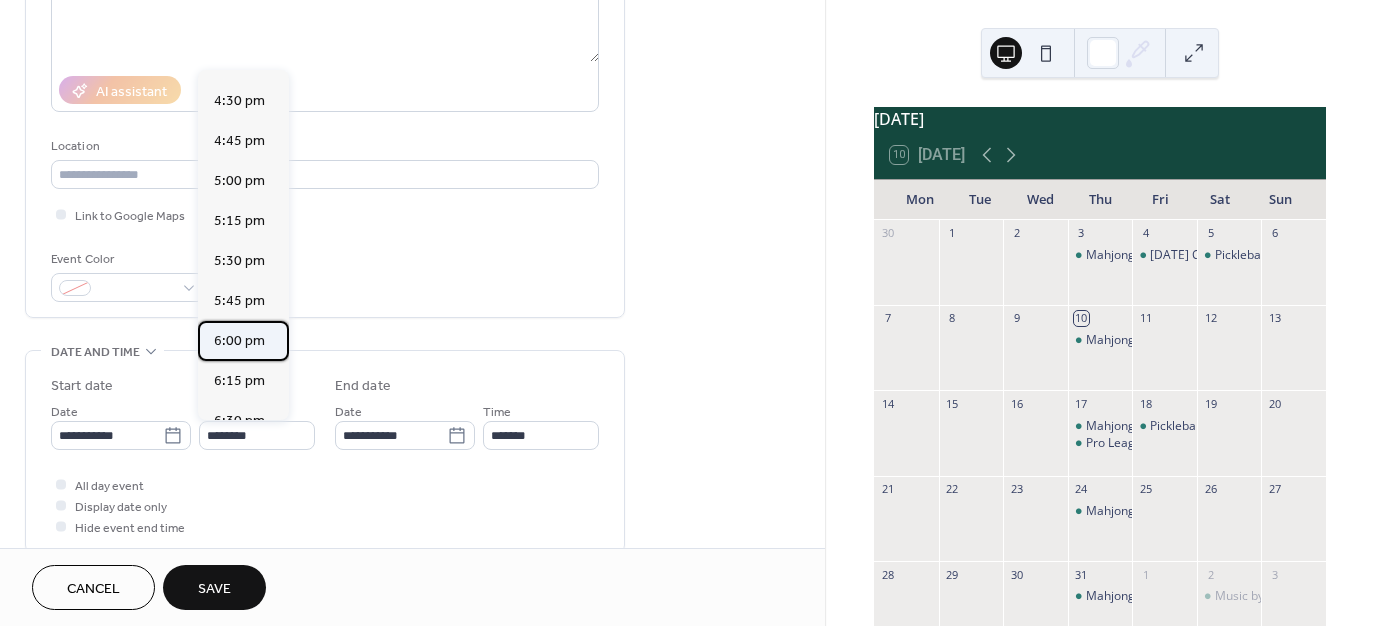 click on "6:00 pm" at bounding box center (239, 341) 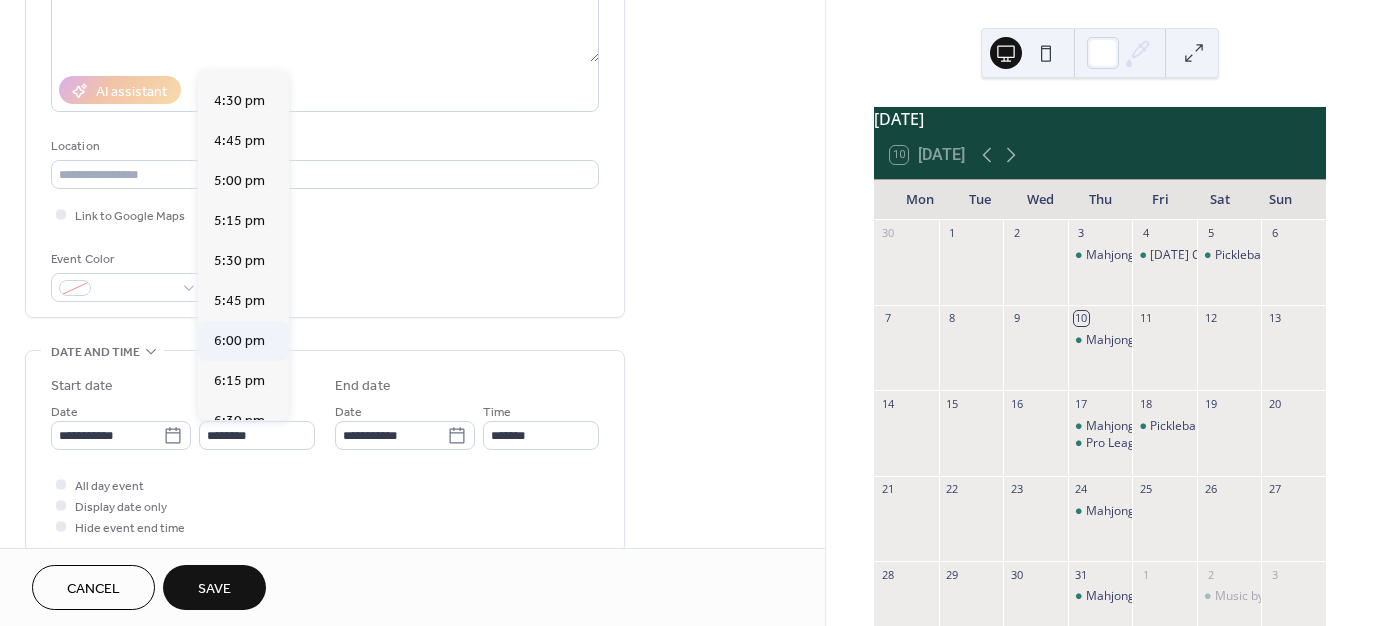 type on "*******" 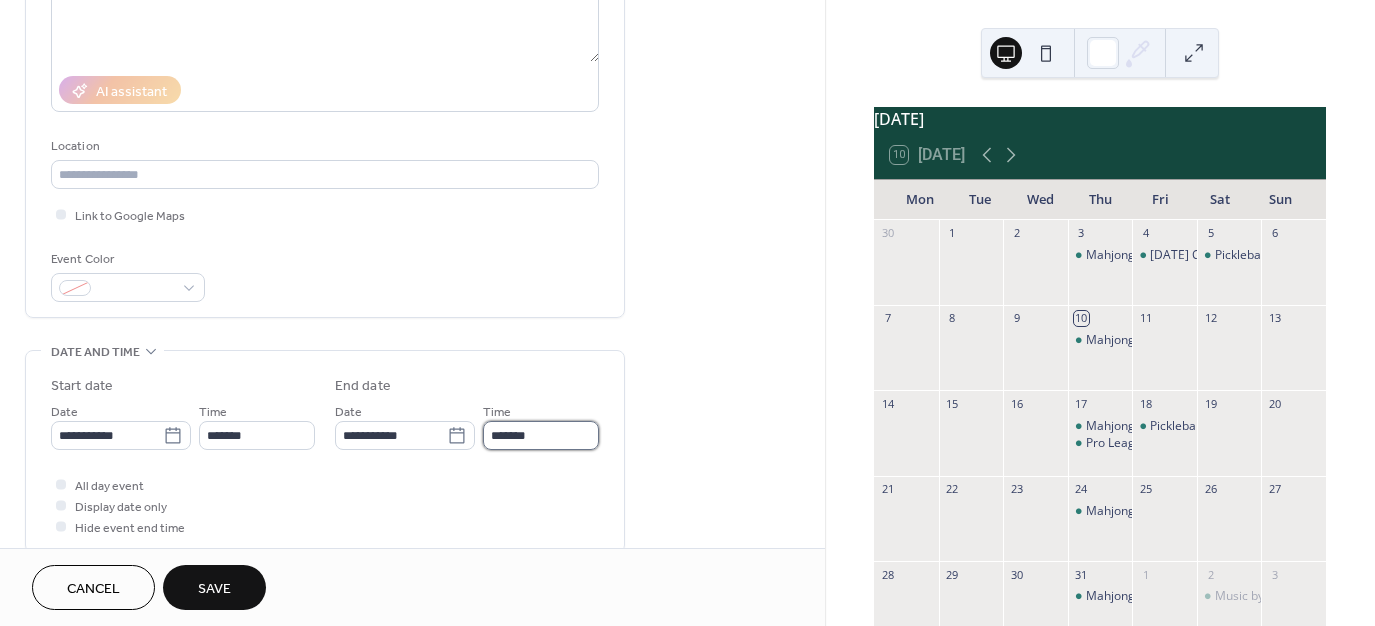 click on "*******" at bounding box center [541, 435] 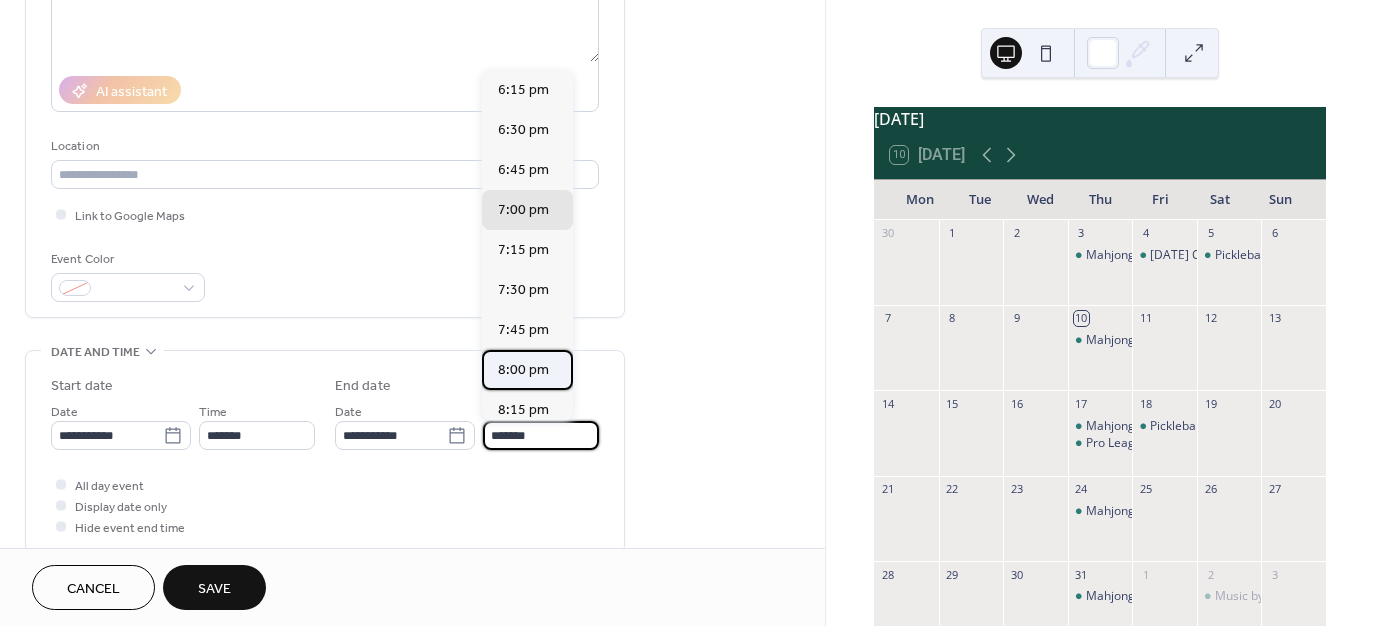 click on "8:00 pm" at bounding box center (523, 370) 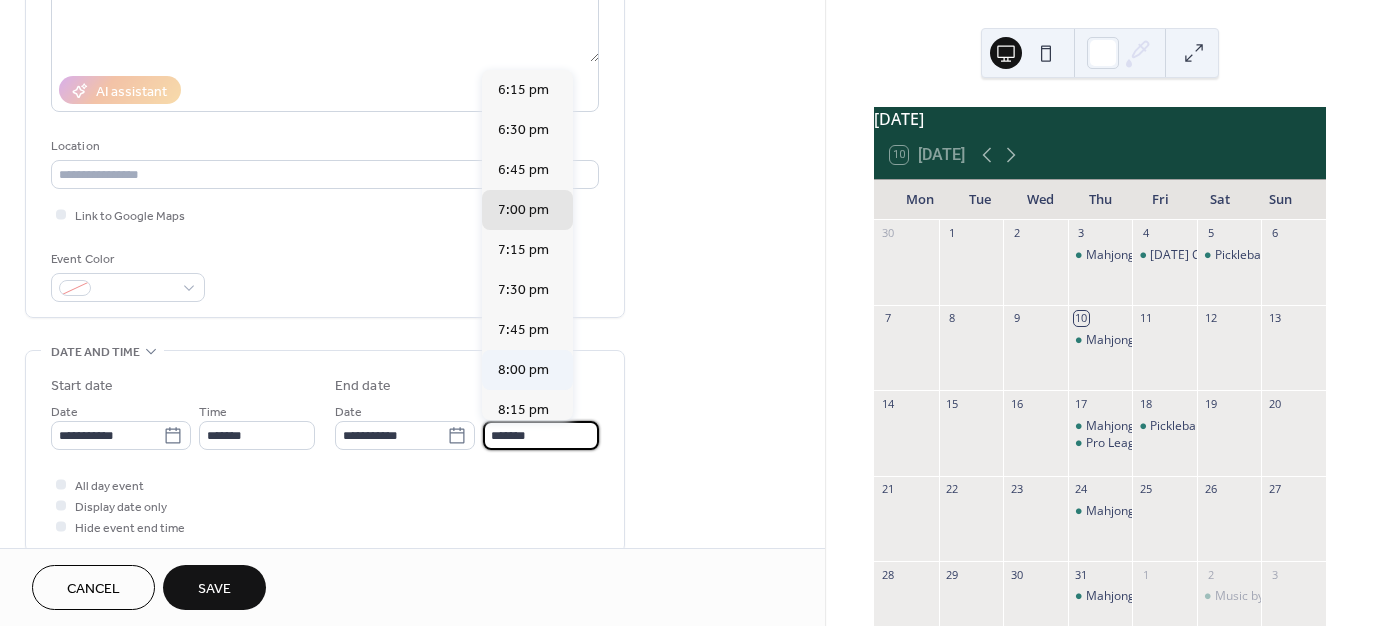 type on "*******" 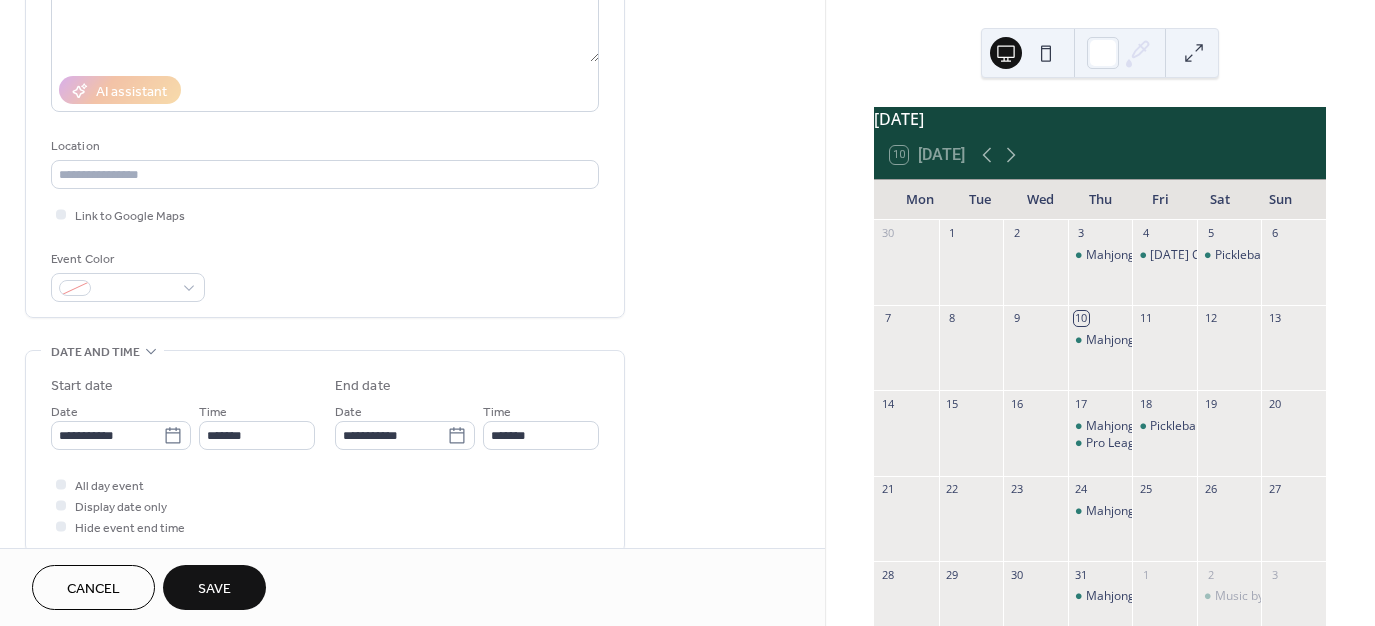 click on "Save" at bounding box center (214, 589) 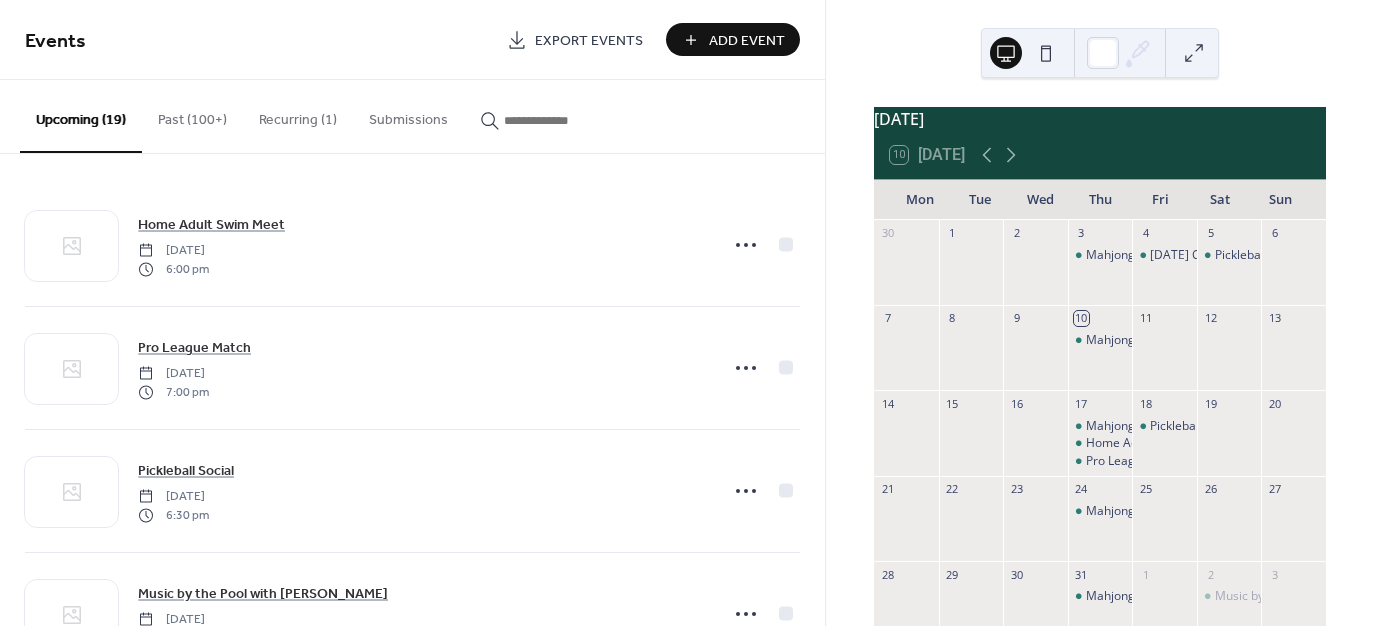 click on "Add Event" at bounding box center [747, 41] 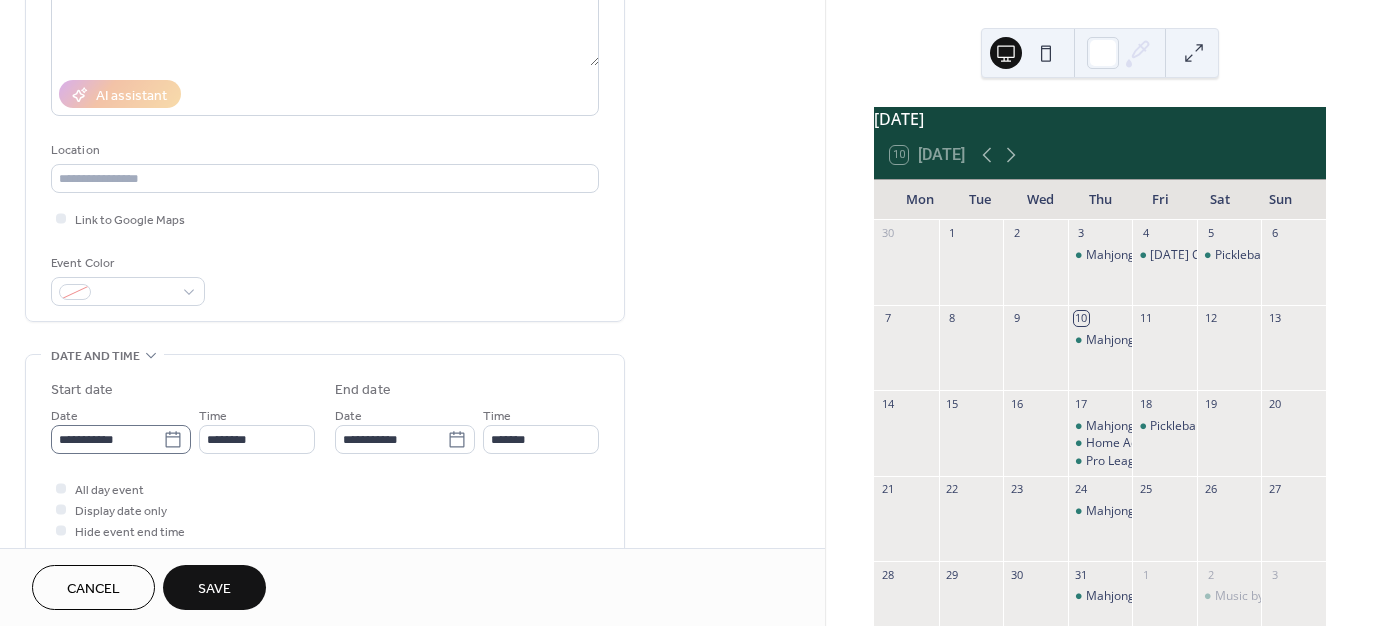 scroll, scrollTop: 300, scrollLeft: 0, axis: vertical 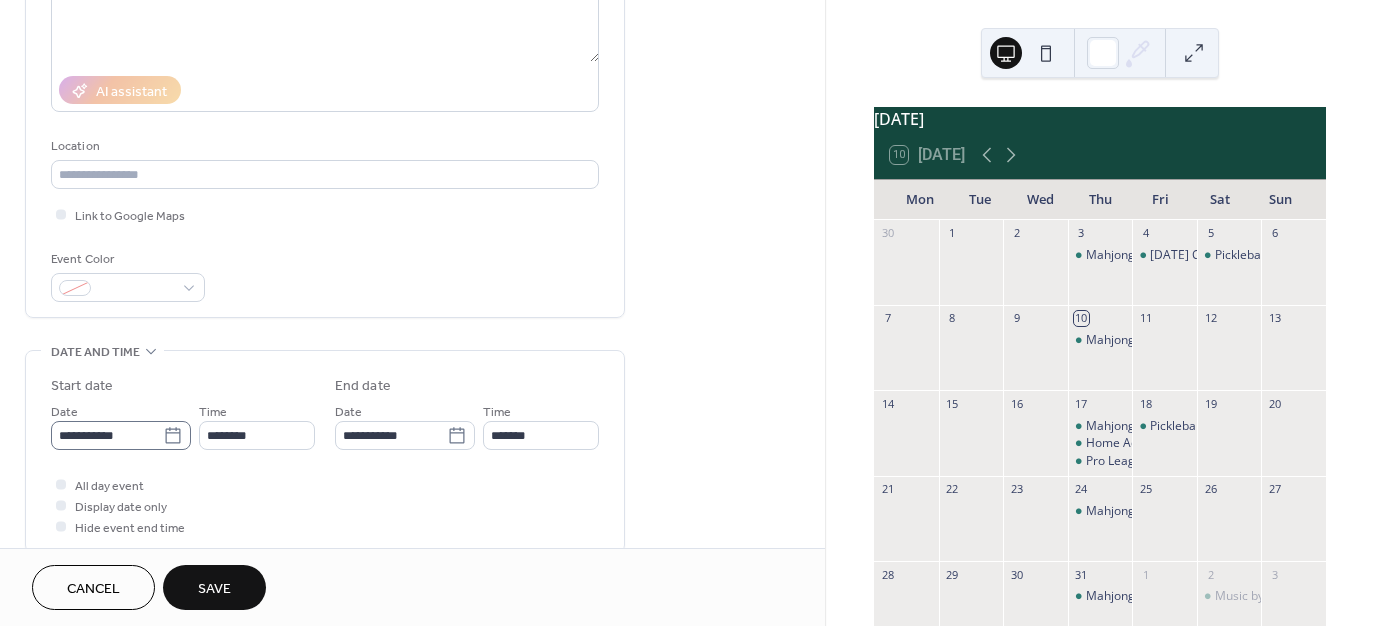 type on "**********" 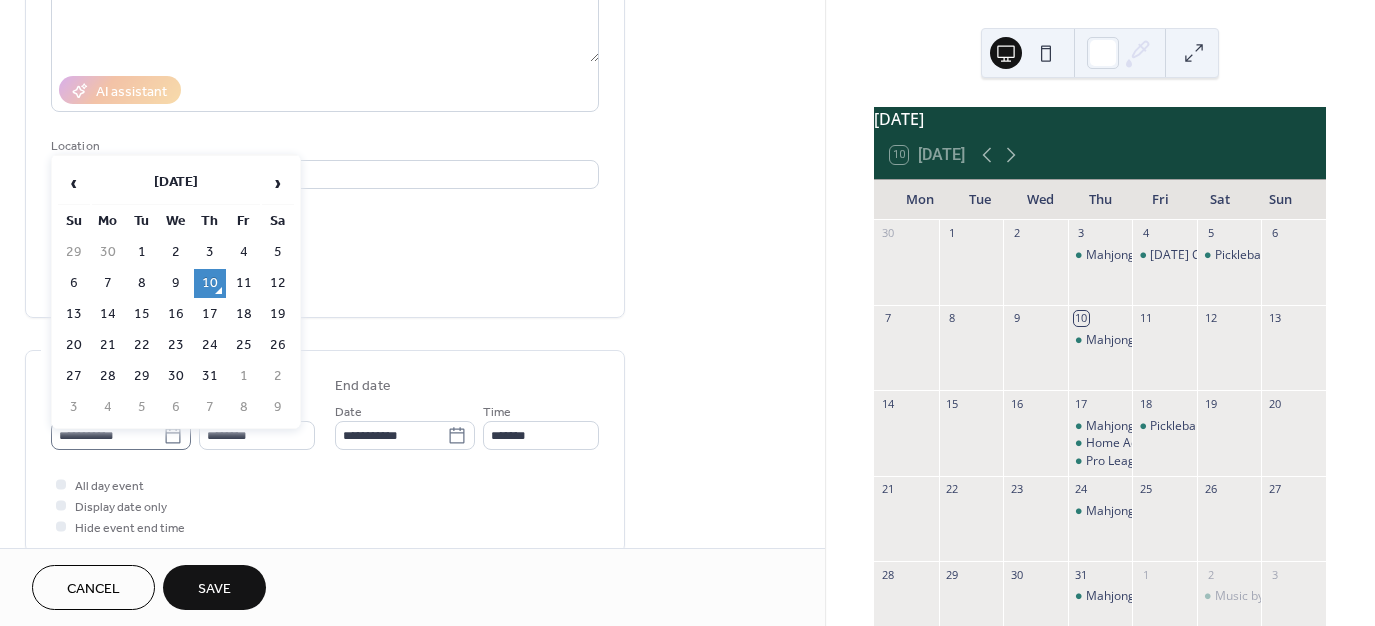 click 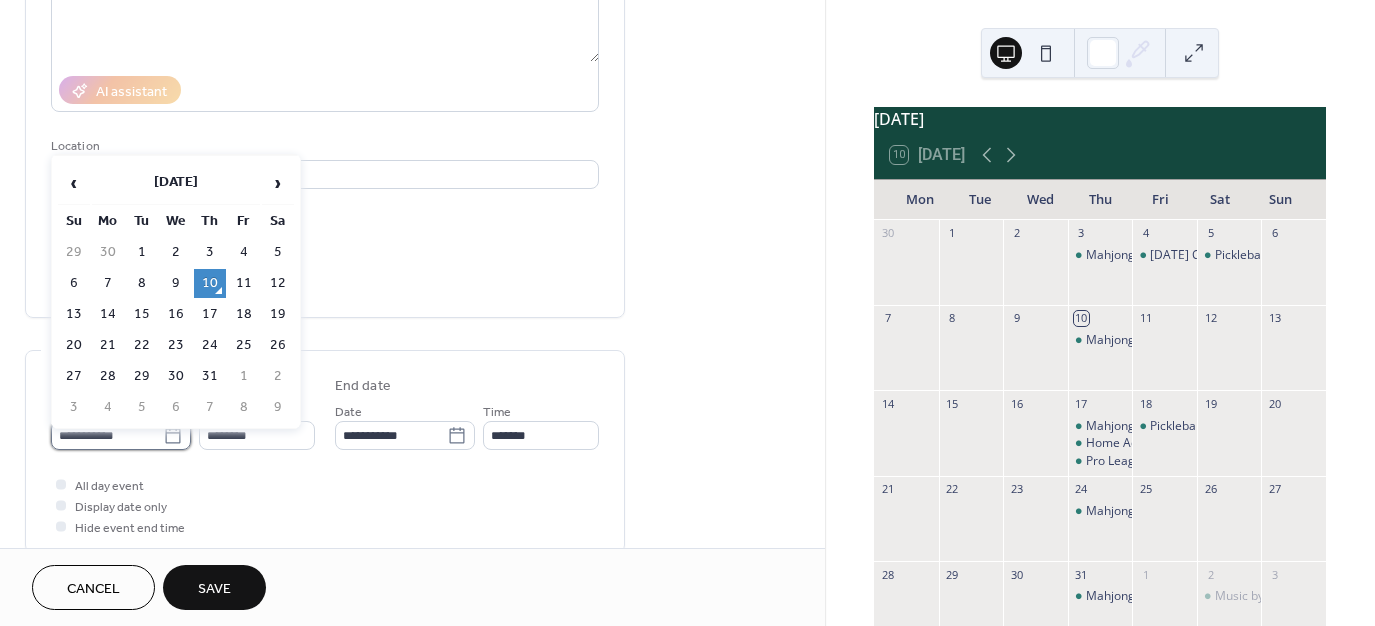click on "**********" at bounding box center [107, 435] 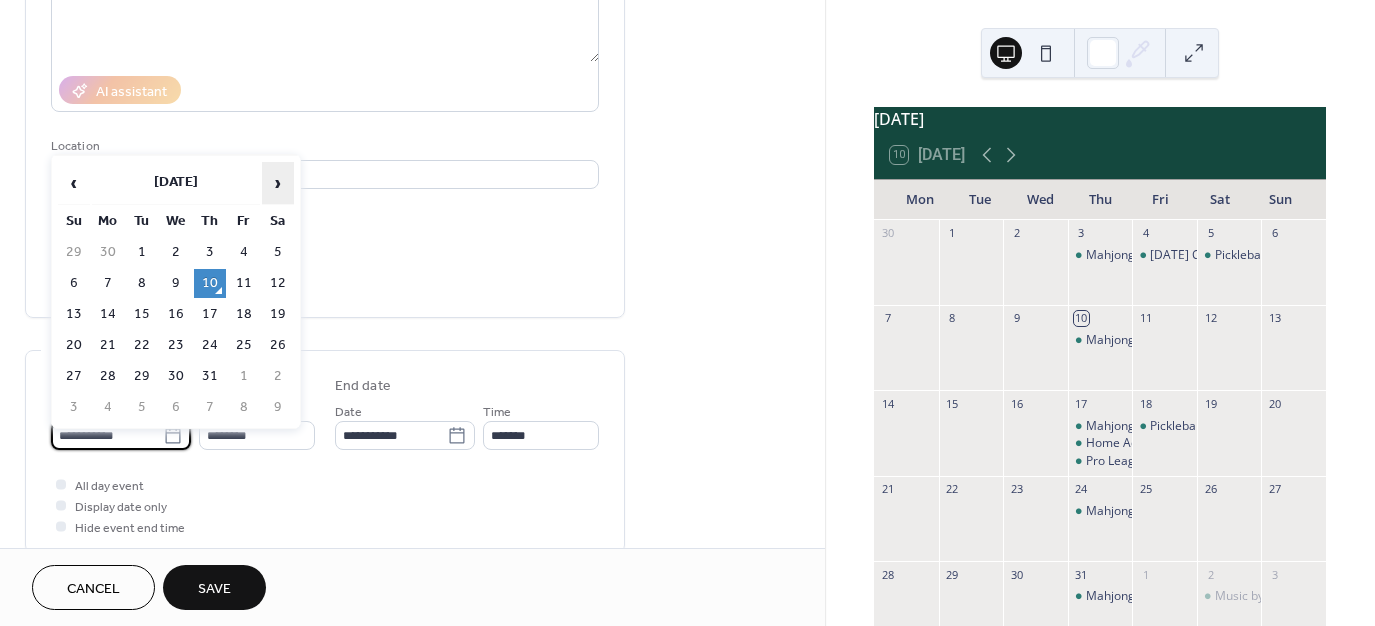 click on "›" at bounding box center (278, 183) 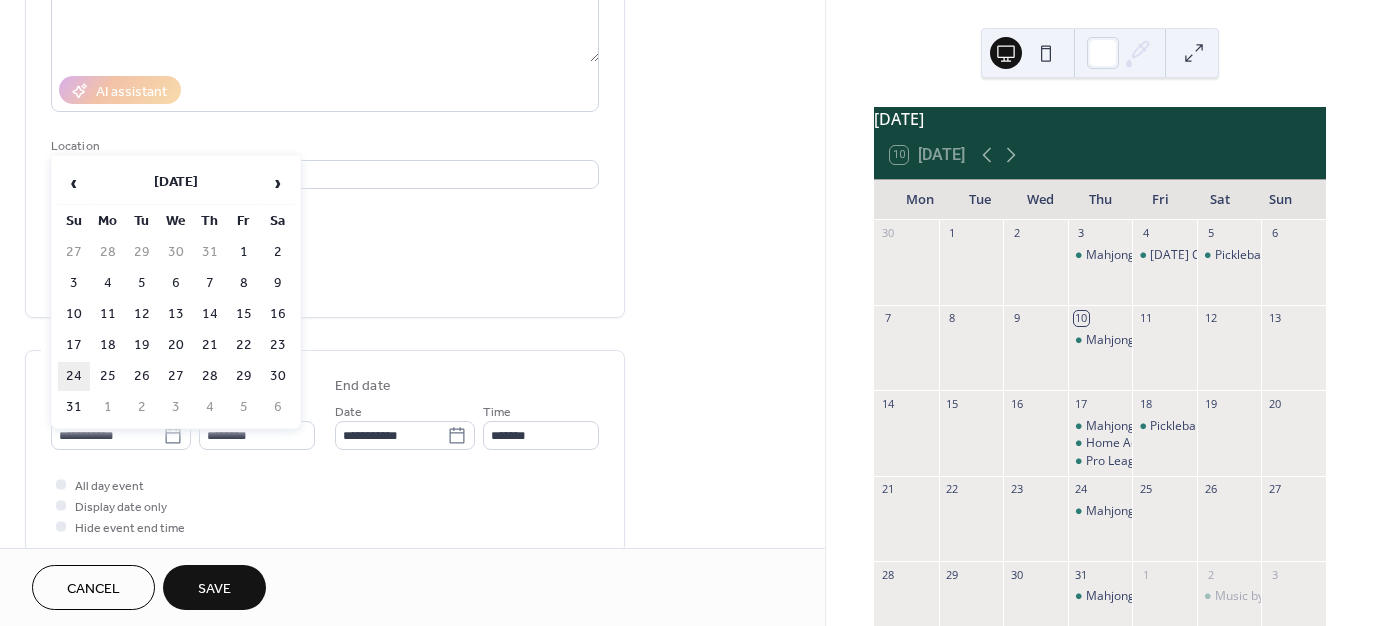 click on "24" at bounding box center [74, 376] 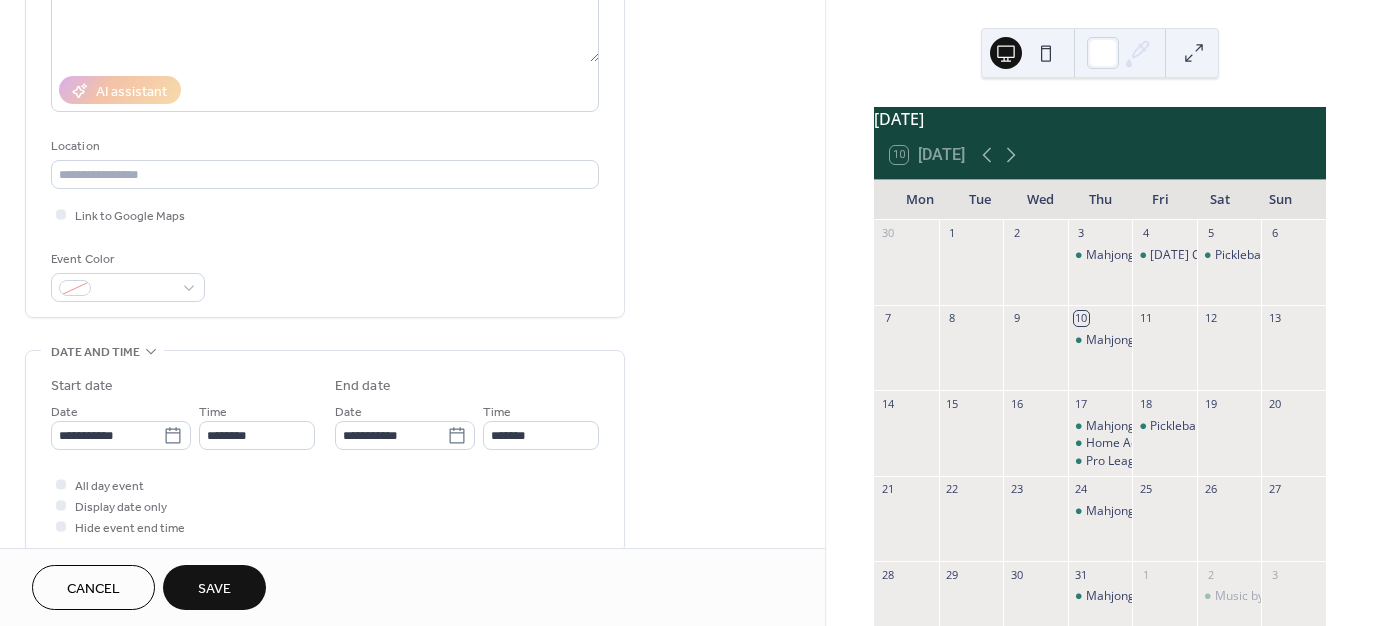 type on "**********" 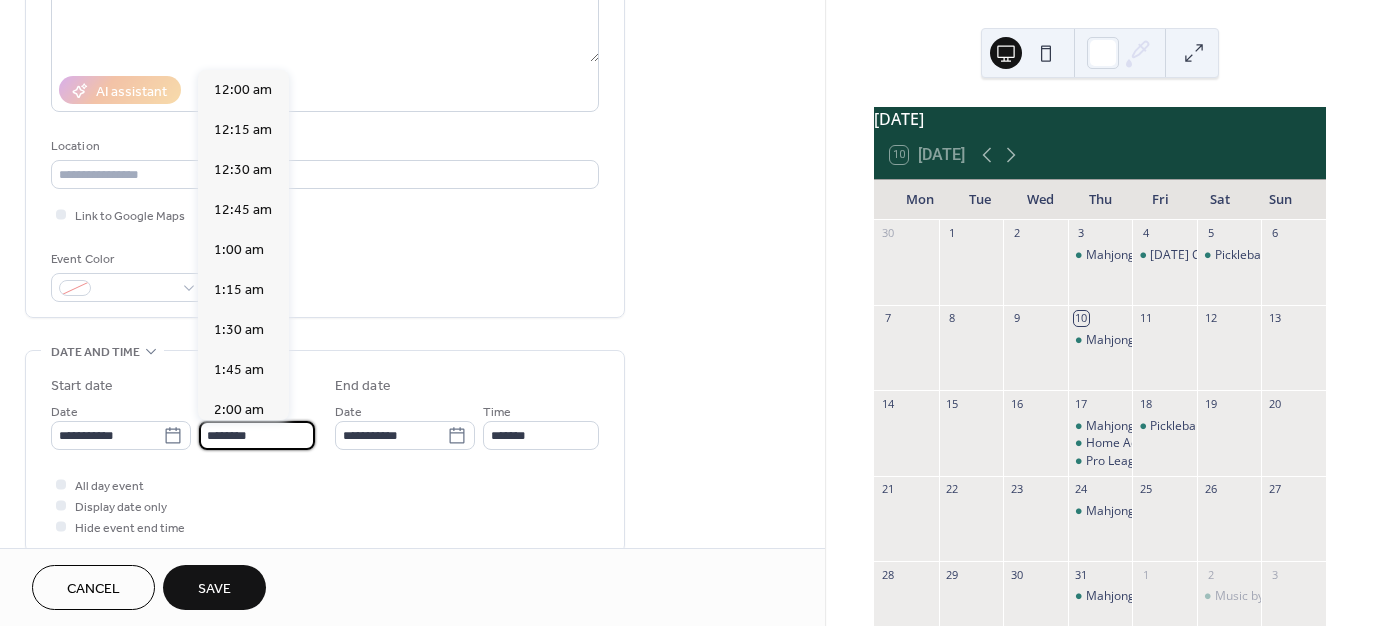 click on "********" at bounding box center [257, 435] 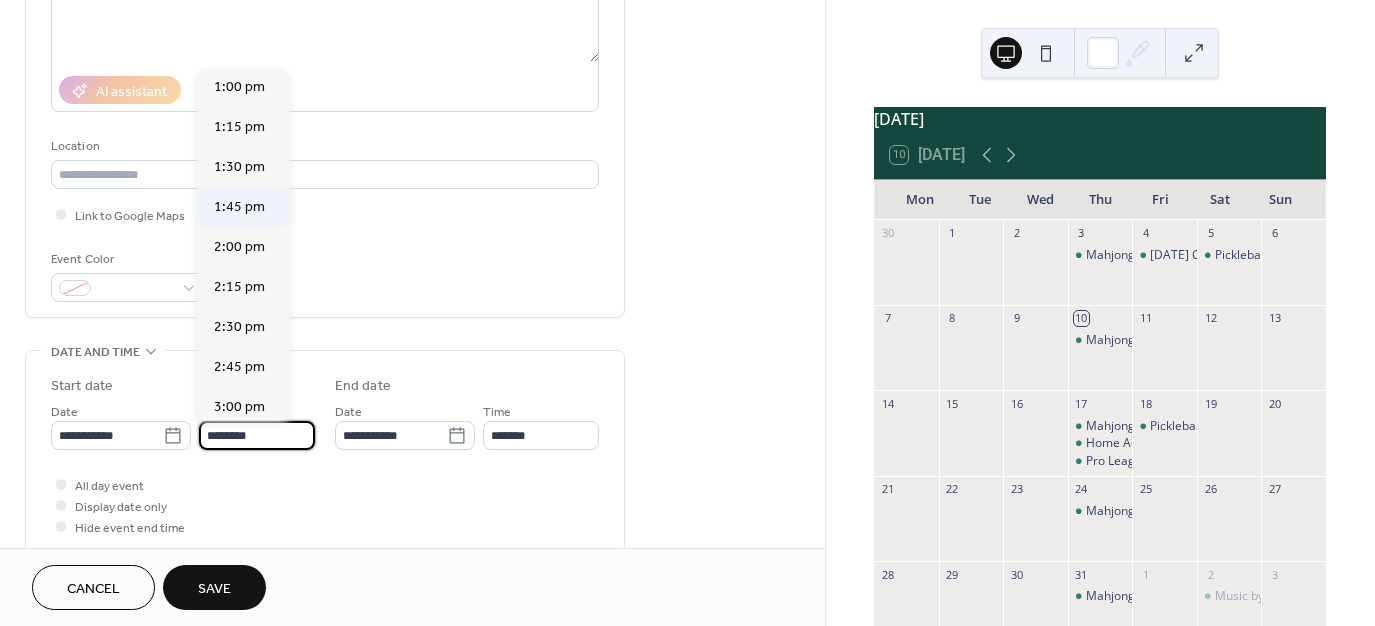 scroll, scrollTop: 2129, scrollLeft: 0, axis: vertical 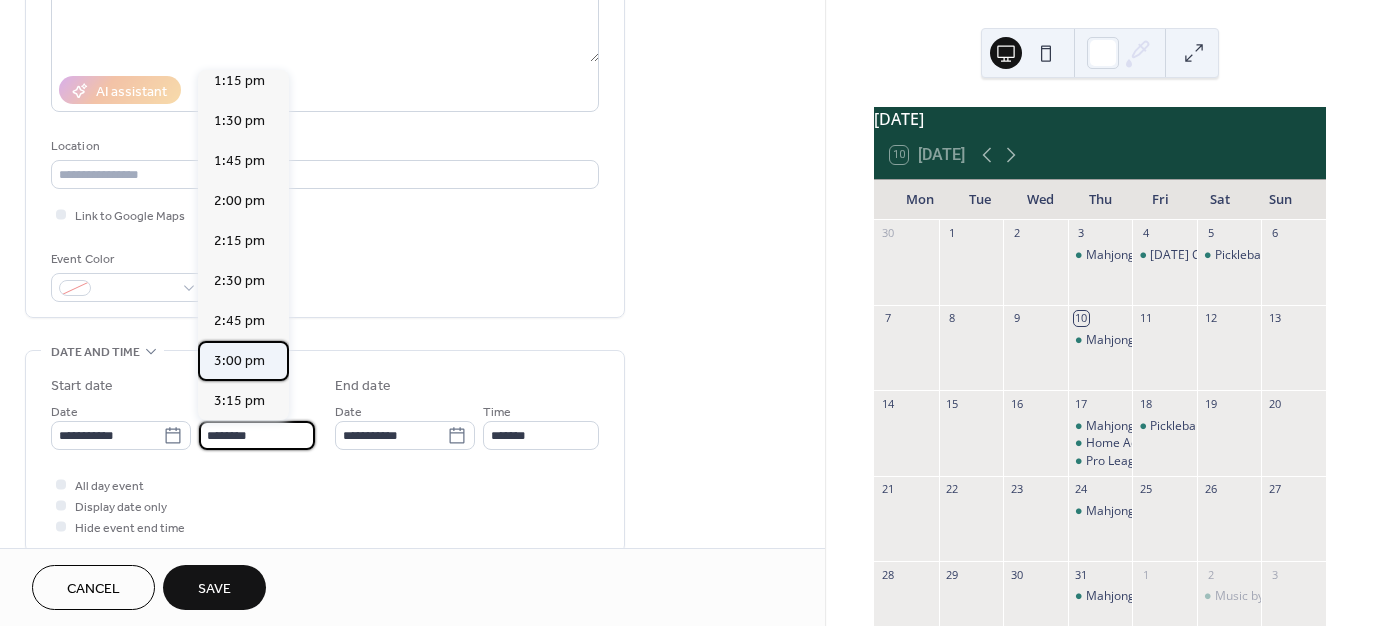 click on "3:00 pm" at bounding box center [239, 361] 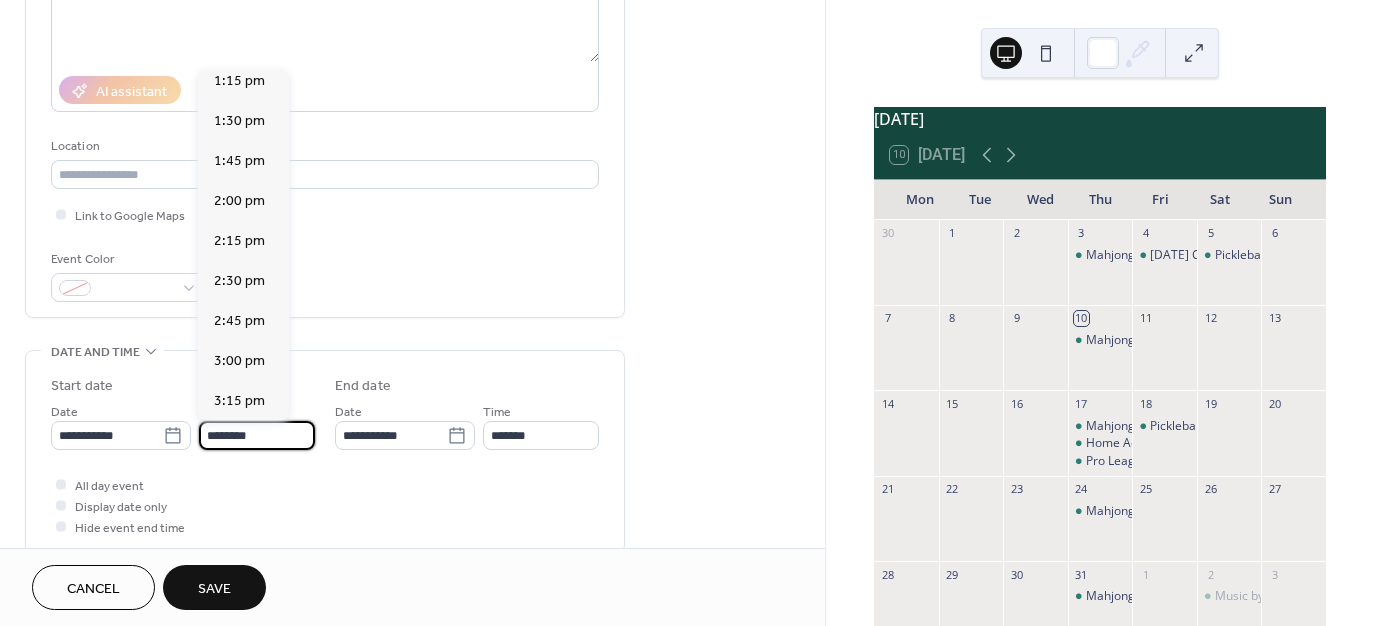 type on "*******" 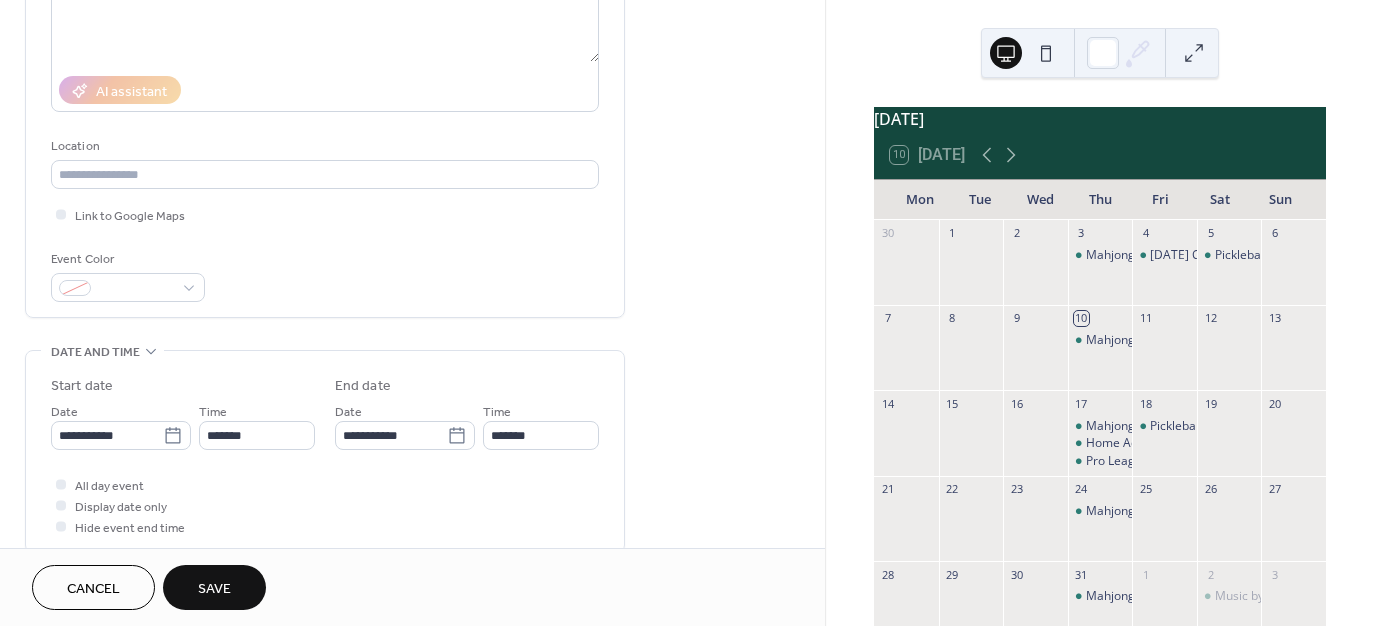 click on "Save" at bounding box center (214, 589) 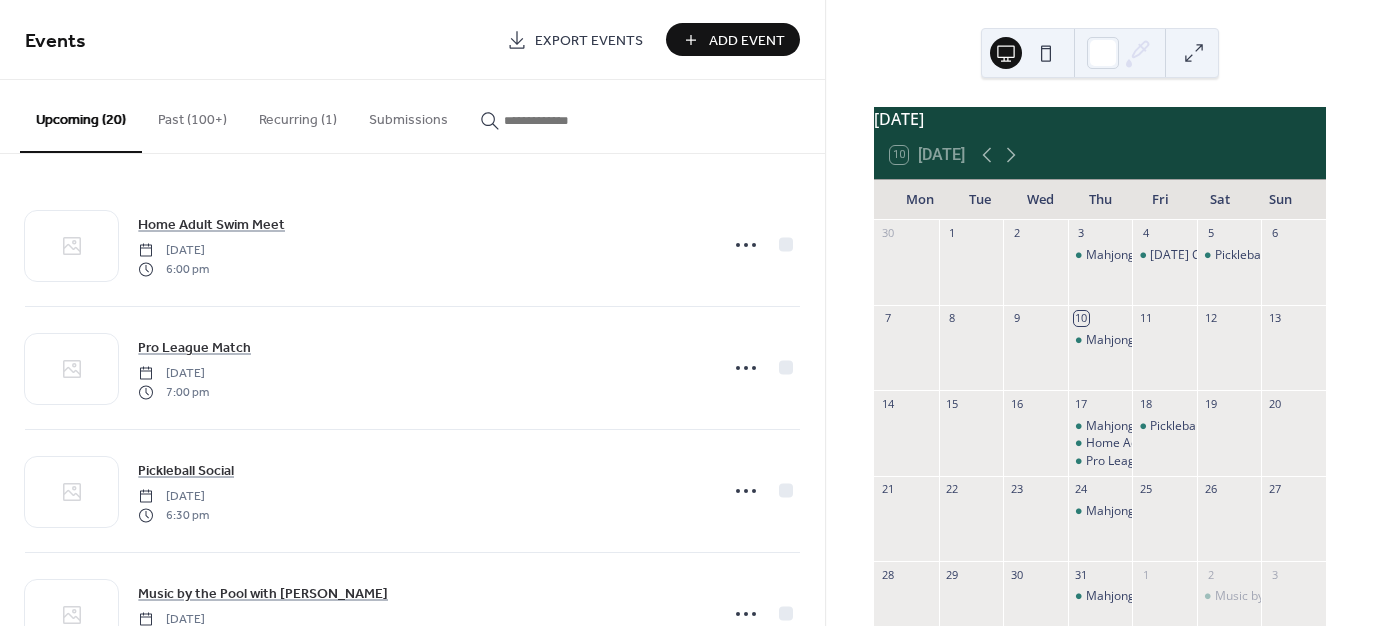 click on "Add Event" at bounding box center [747, 41] 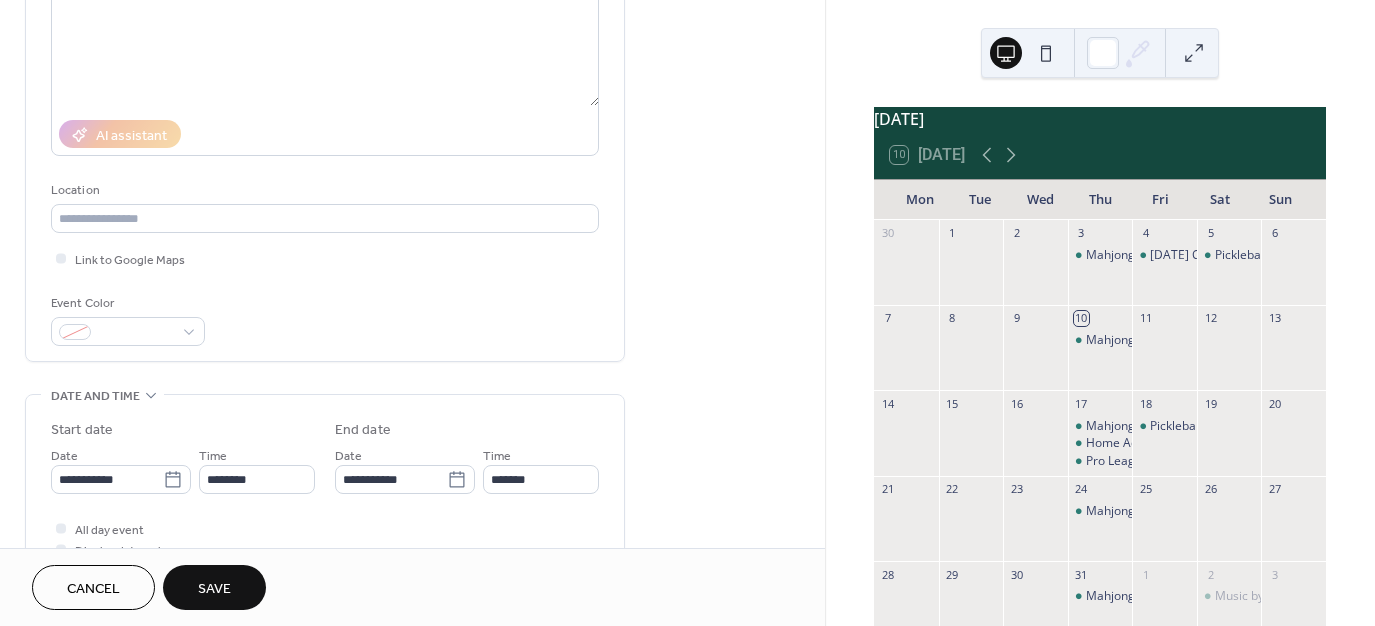 scroll, scrollTop: 400, scrollLeft: 0, axis: vertical 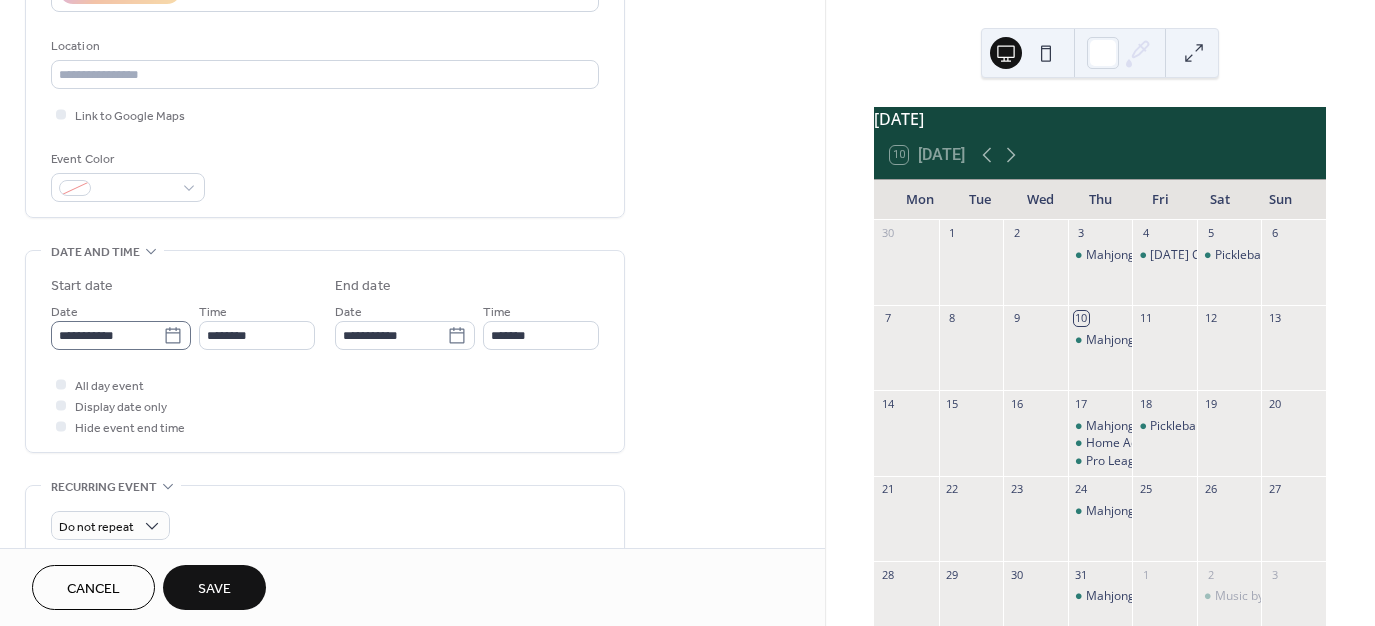 type on "**********" 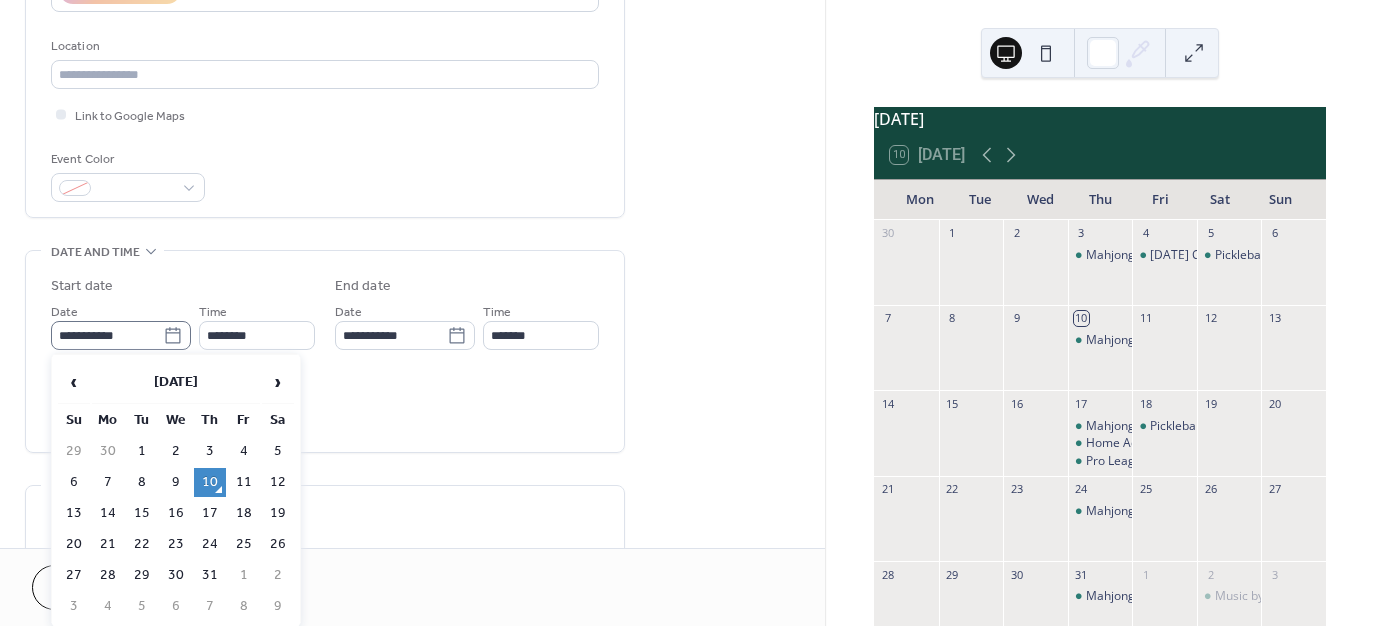click 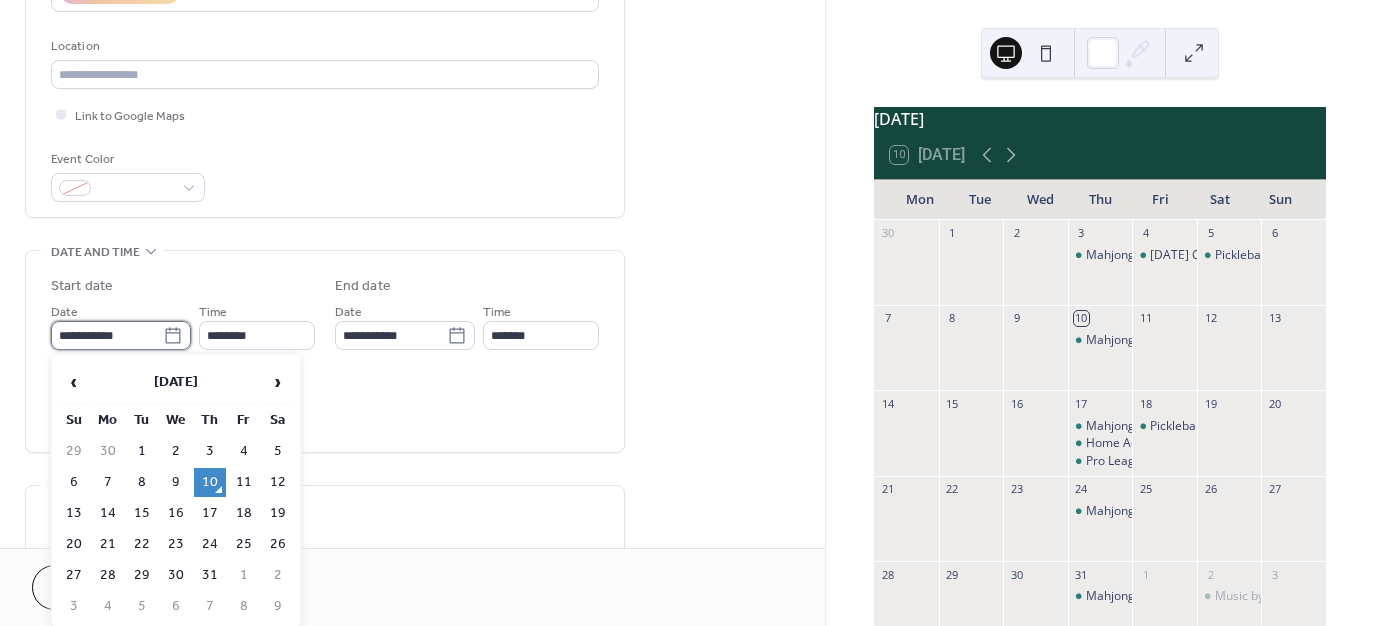 click on "**********" at bounding box center [107, 335] 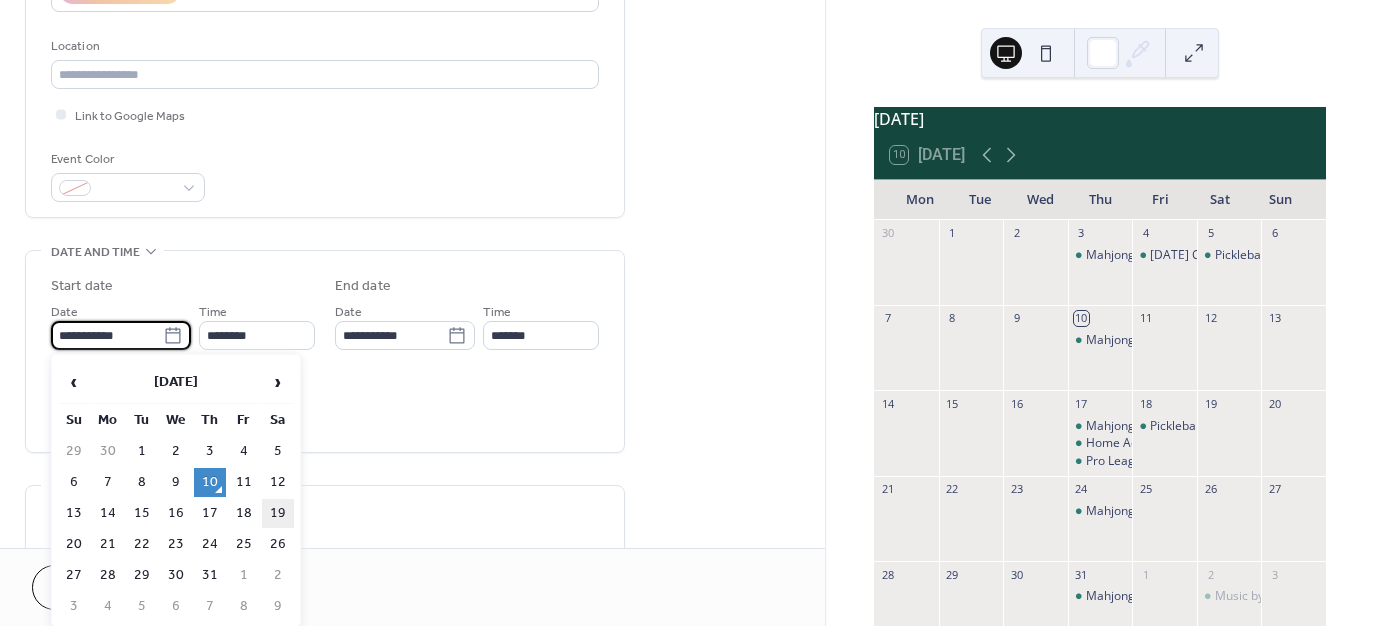 click on "19" at bounding box center [278, 513] 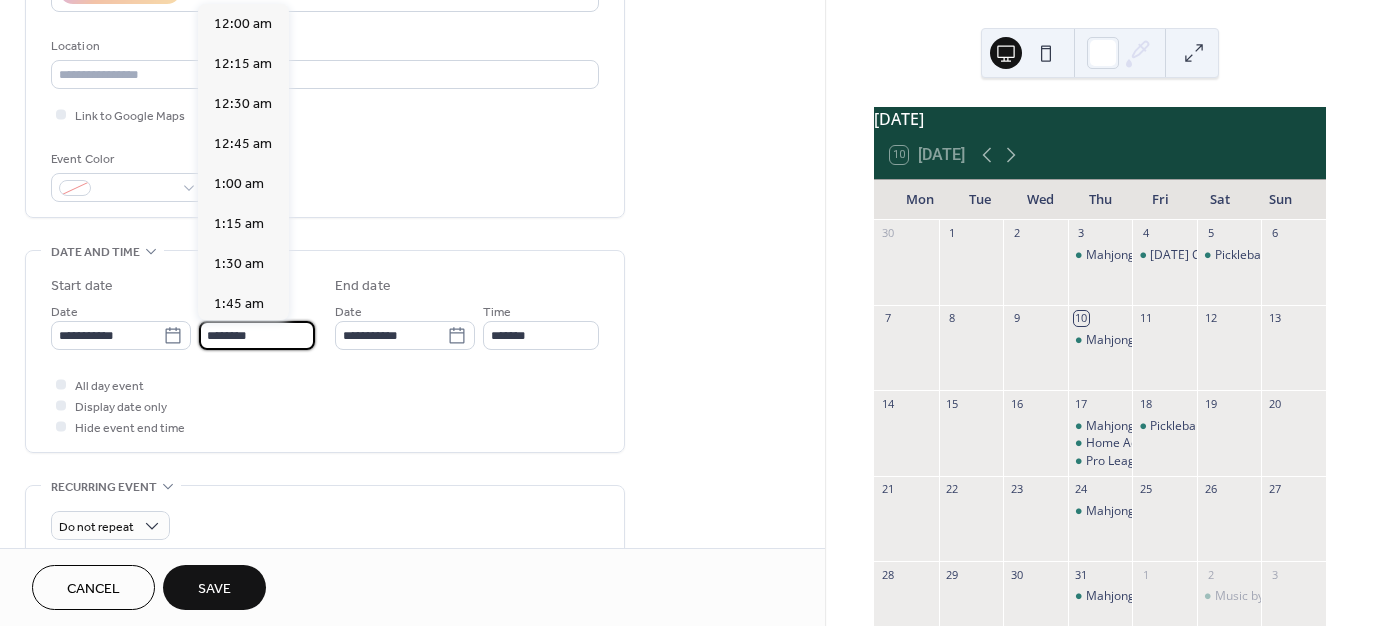 click on "********" at bounding box center (257, 335) 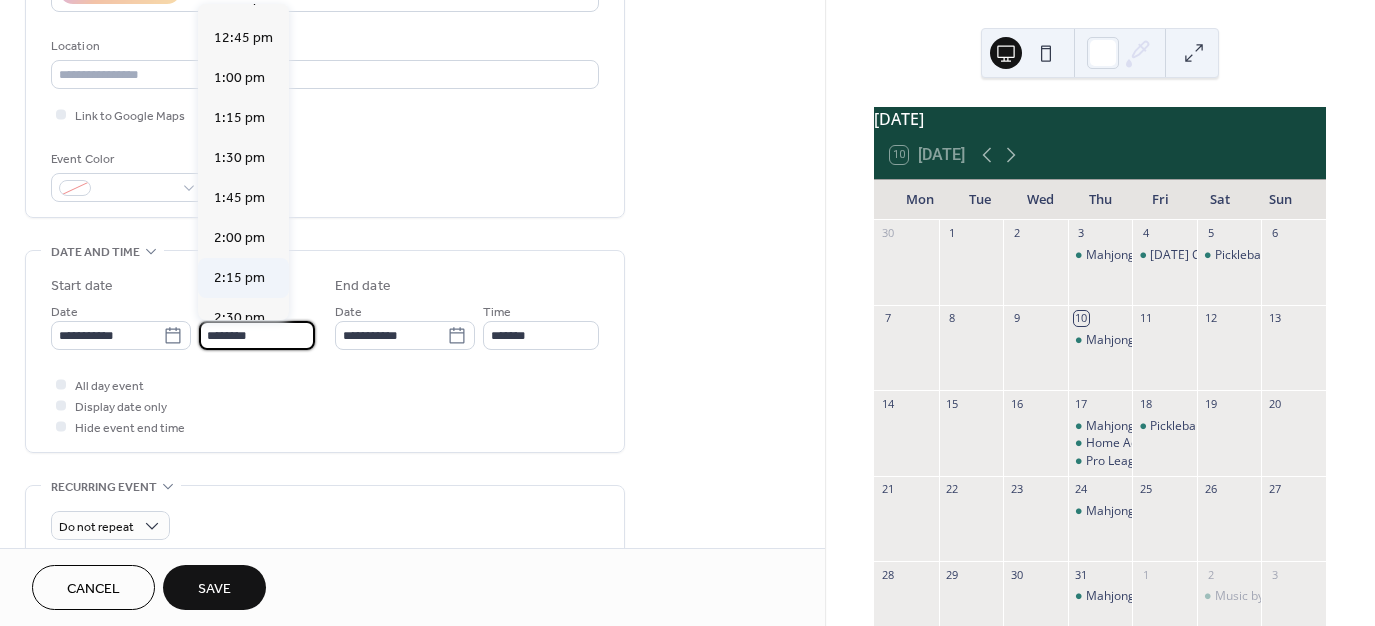 scroll, scrollTop: 2029, scrollLeft: 0, axis: vertical 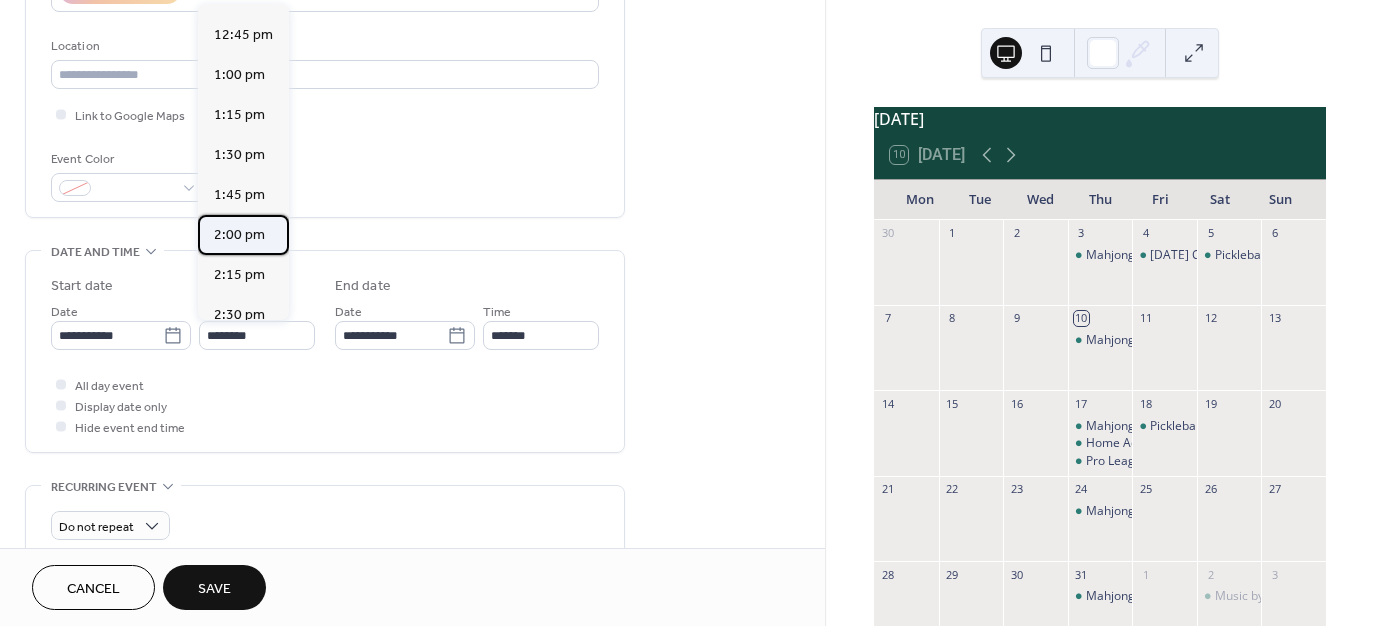 click on "2:00 pm" at bounding box center [239, 235] 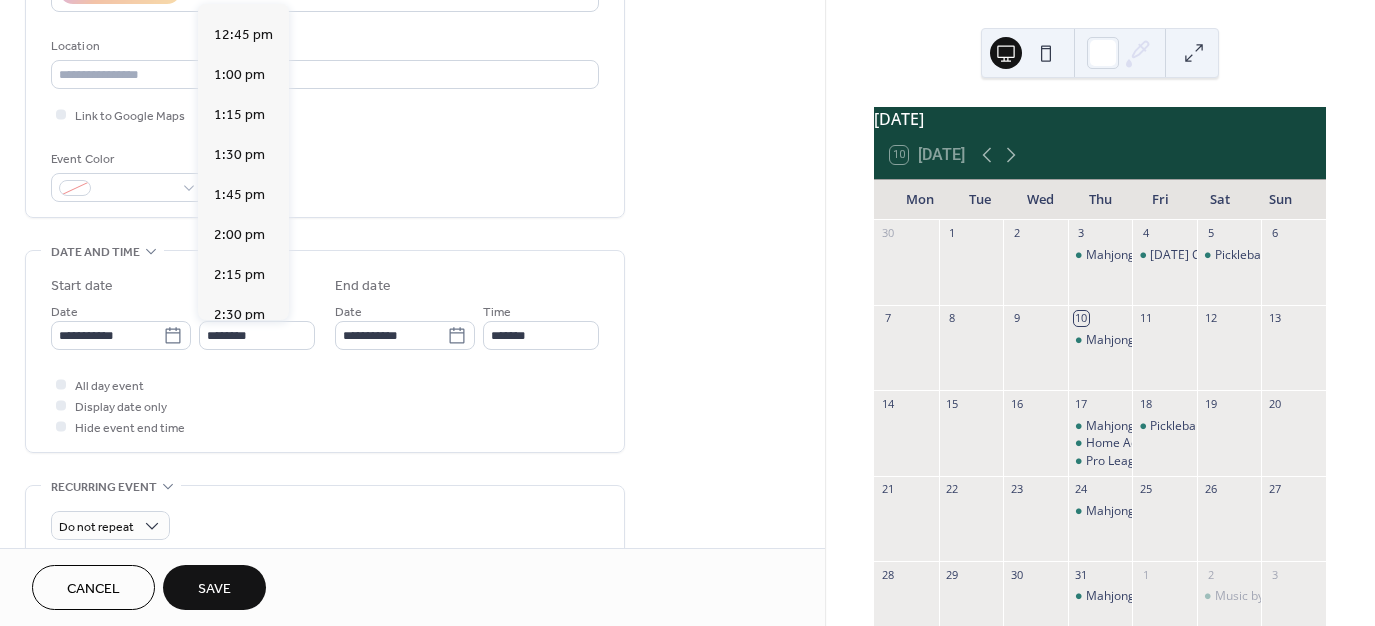 type on "*******" 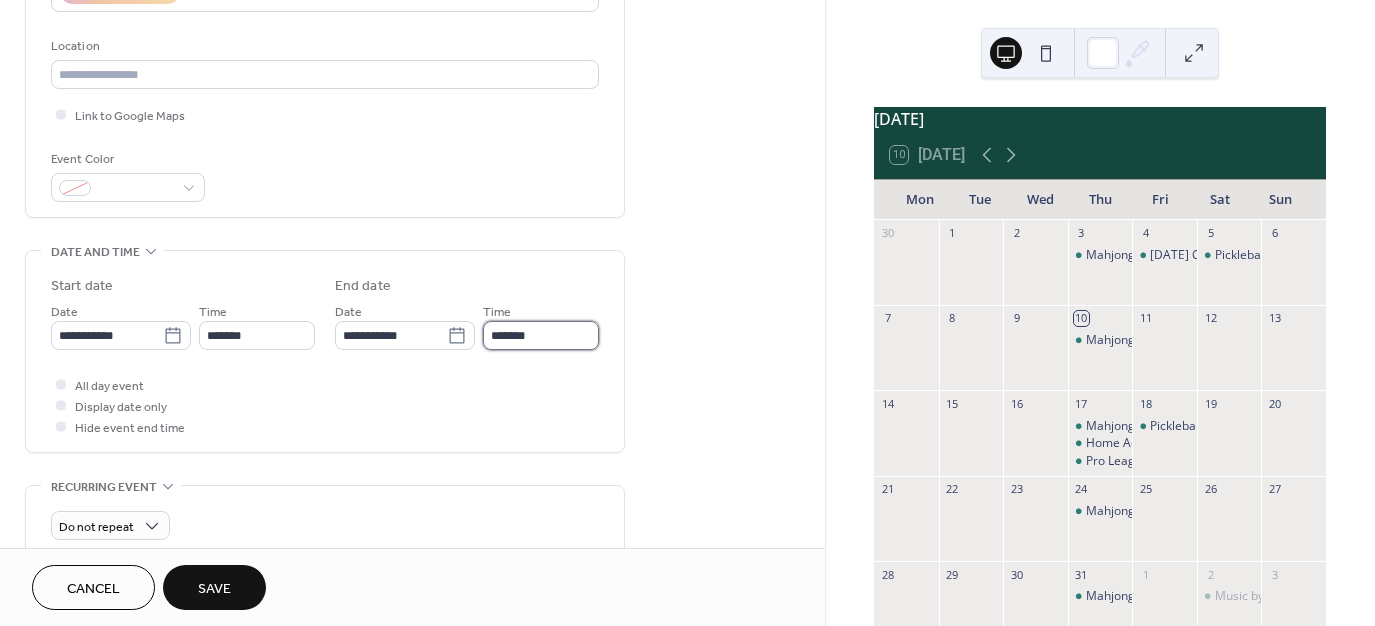 click on "*******" at bounding box center [541, 335] 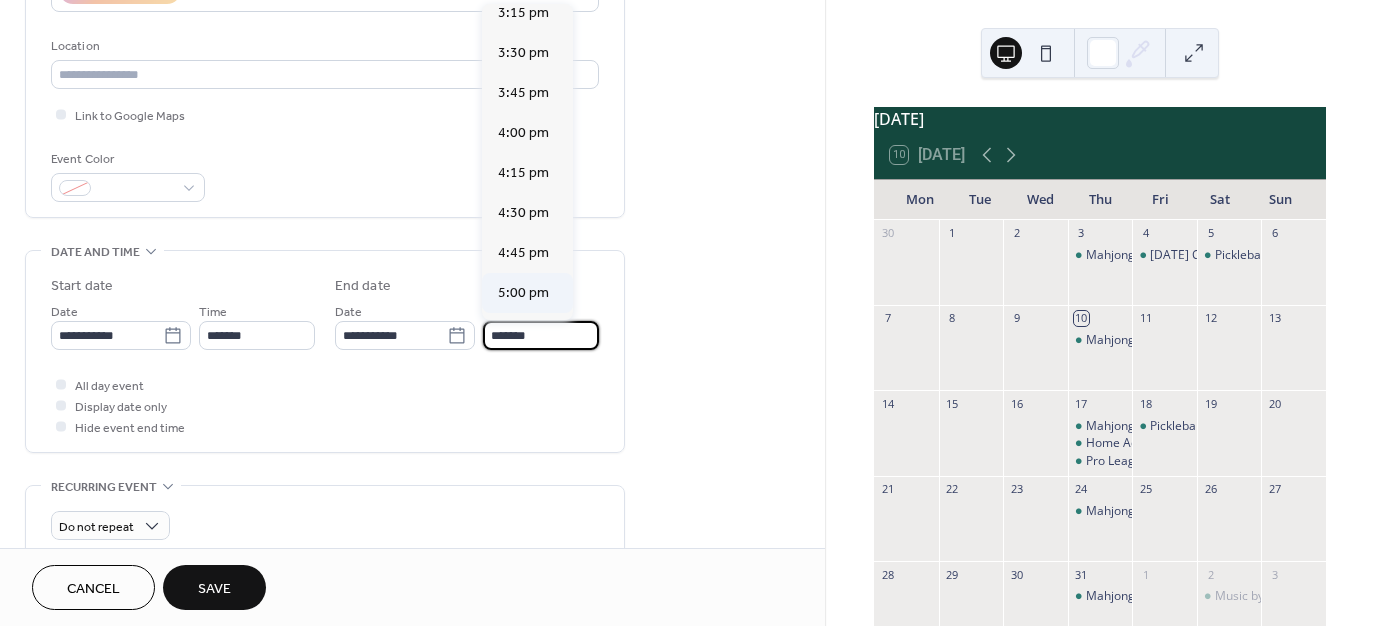 scroll, scrollTop: 200, scrollLeft: 0, axis: vertical 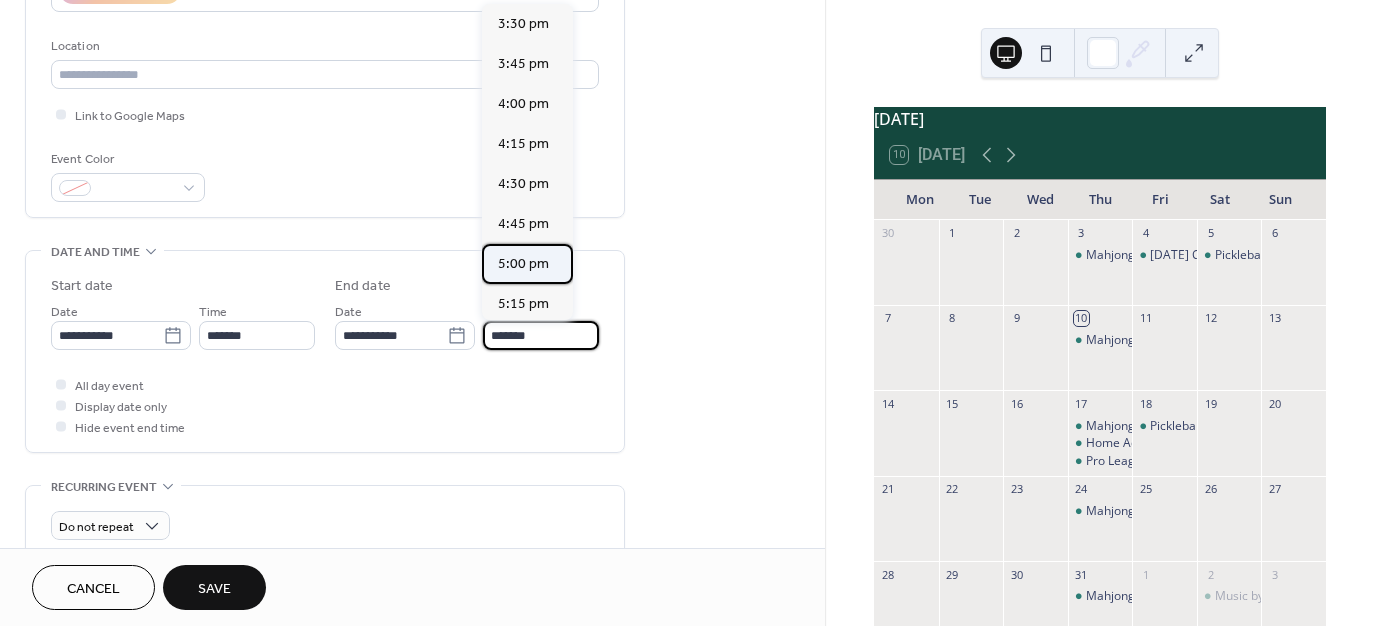 click on "5:00 pm" at bounding box center [523, 264] 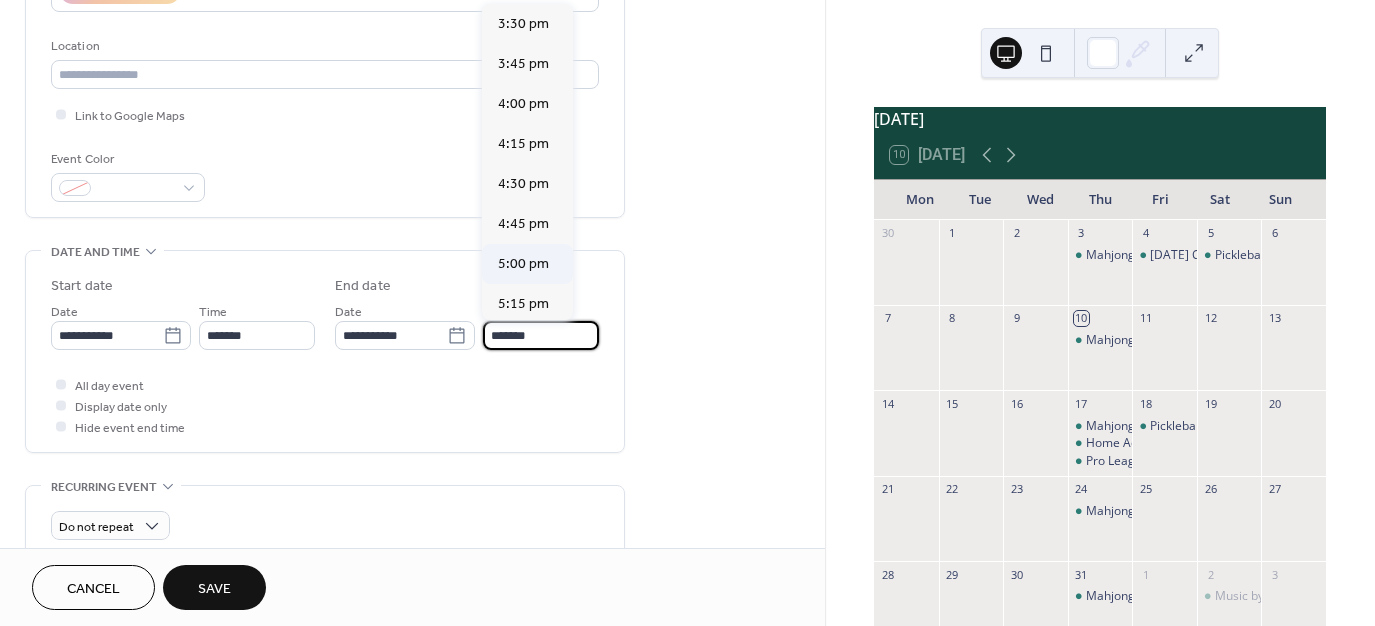 type on "*******" 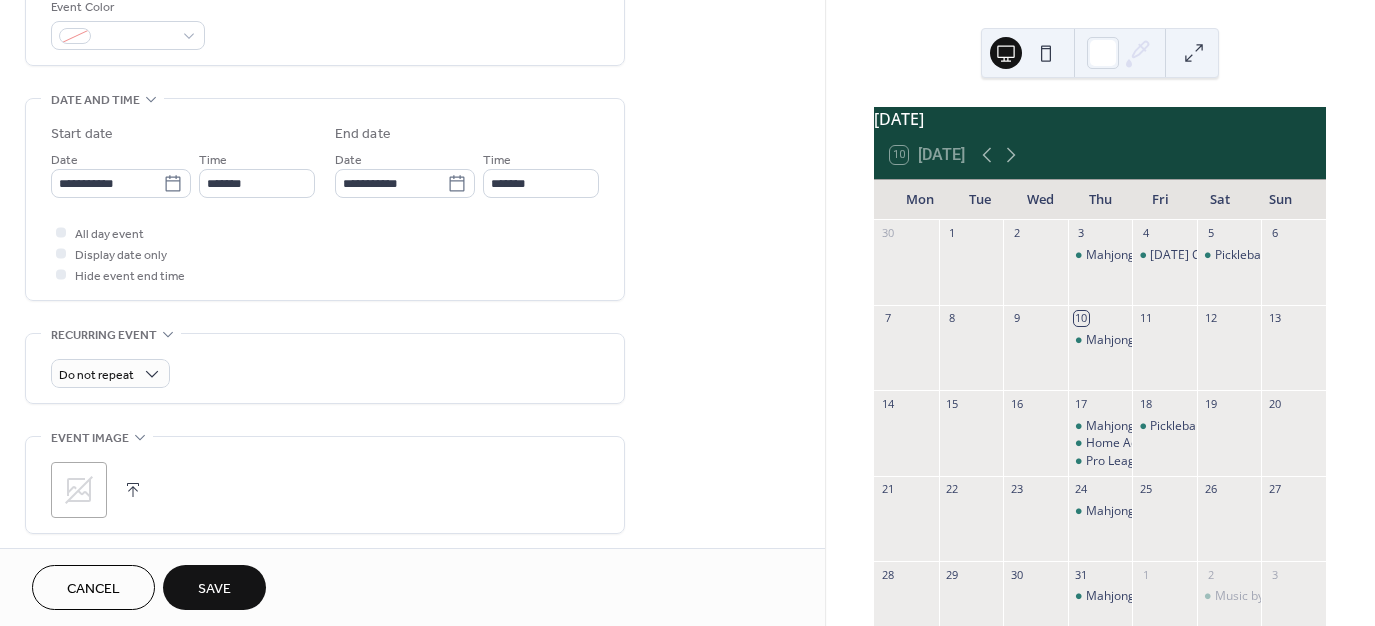 scroll, scrollTop: 600, scrollLeft: 0, axis: vertical 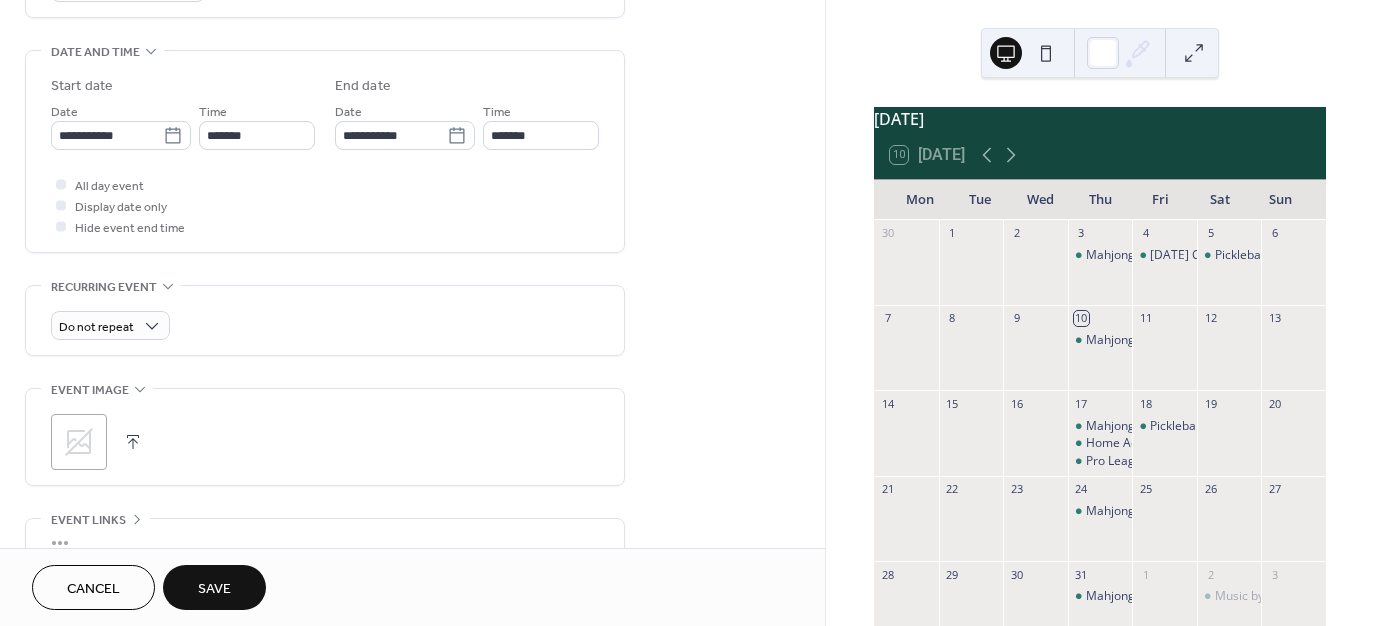 click on "Save" at bounding box center (214, 589) 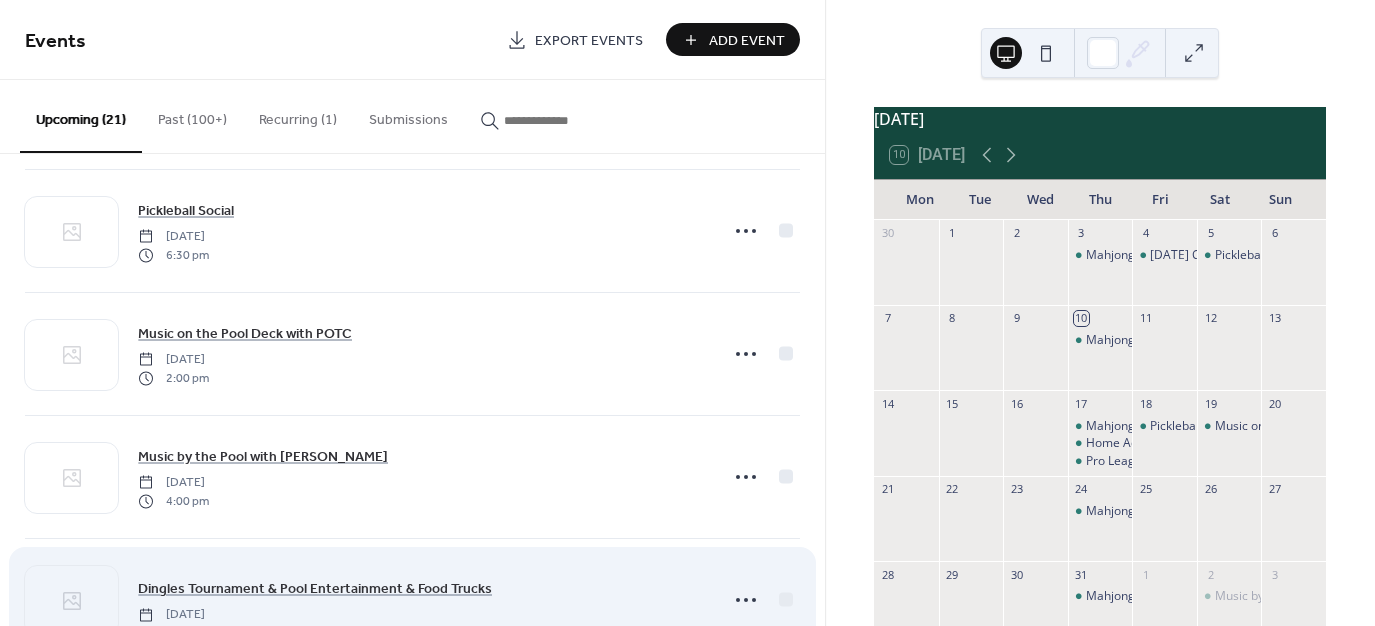 scroll, scrollTop: 300, scrollLeft: 0, axis: vertical 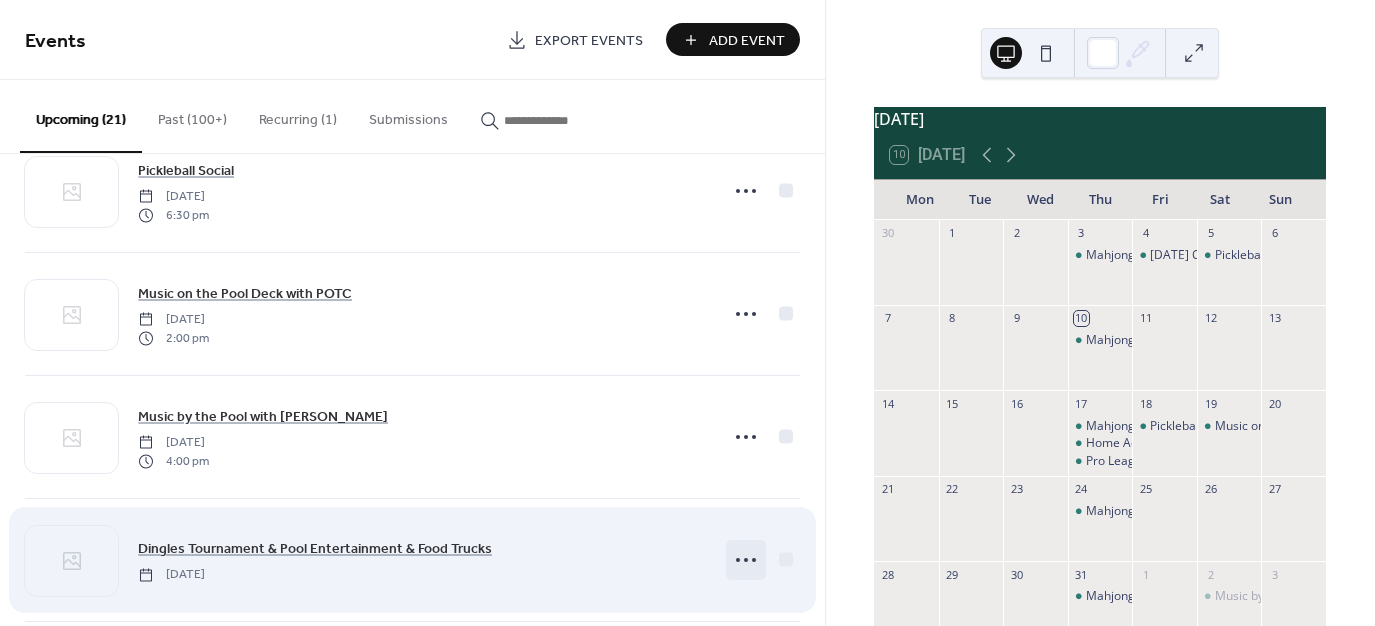 click 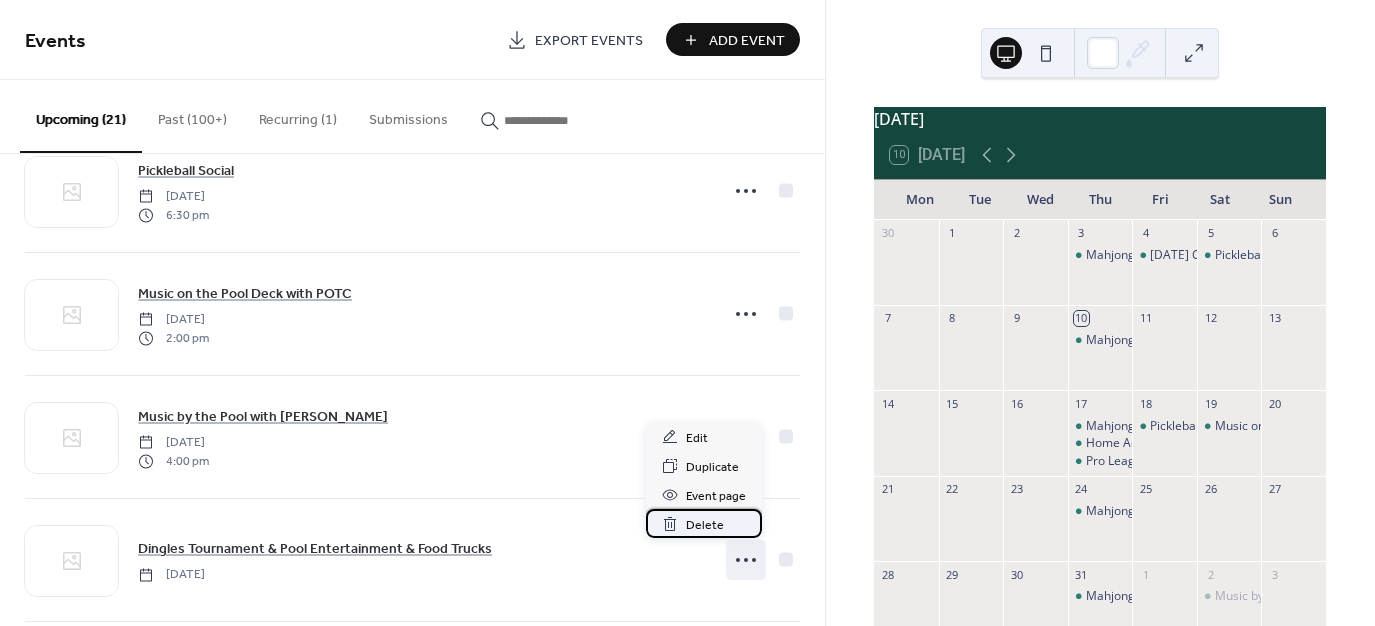click on "Delete" at bounding box center [705, 525] 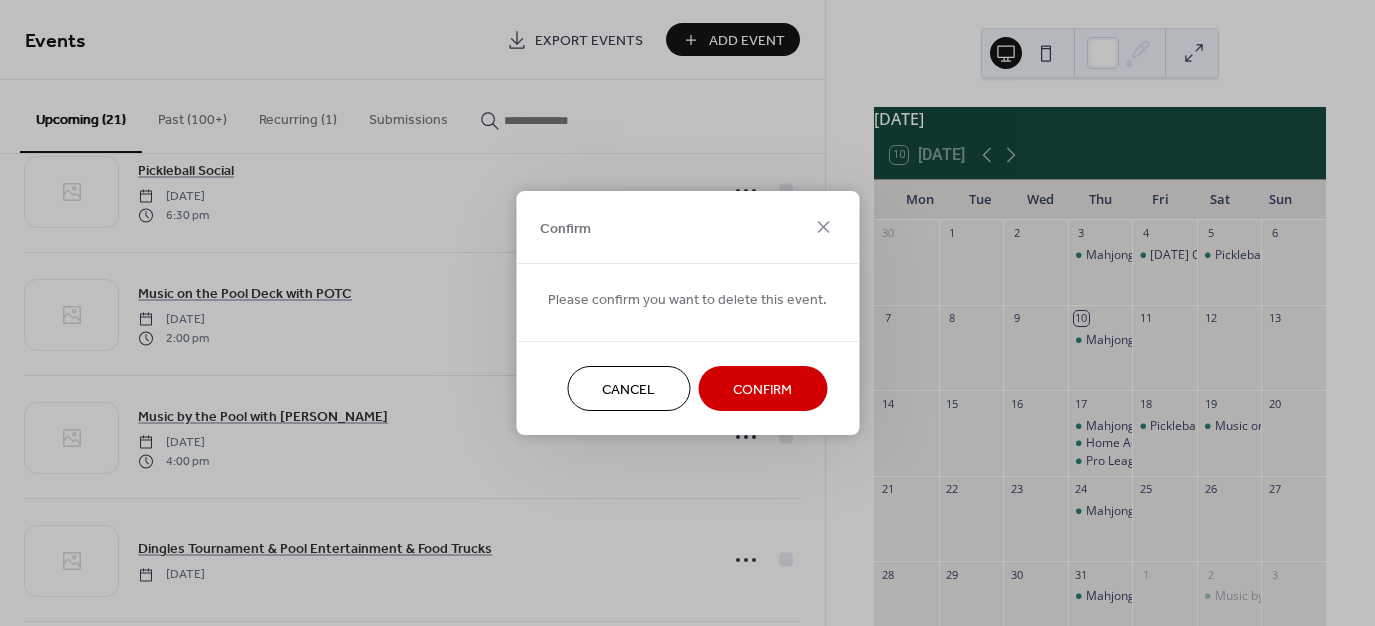 click on "Confirm" at bounding box center (762, 390) 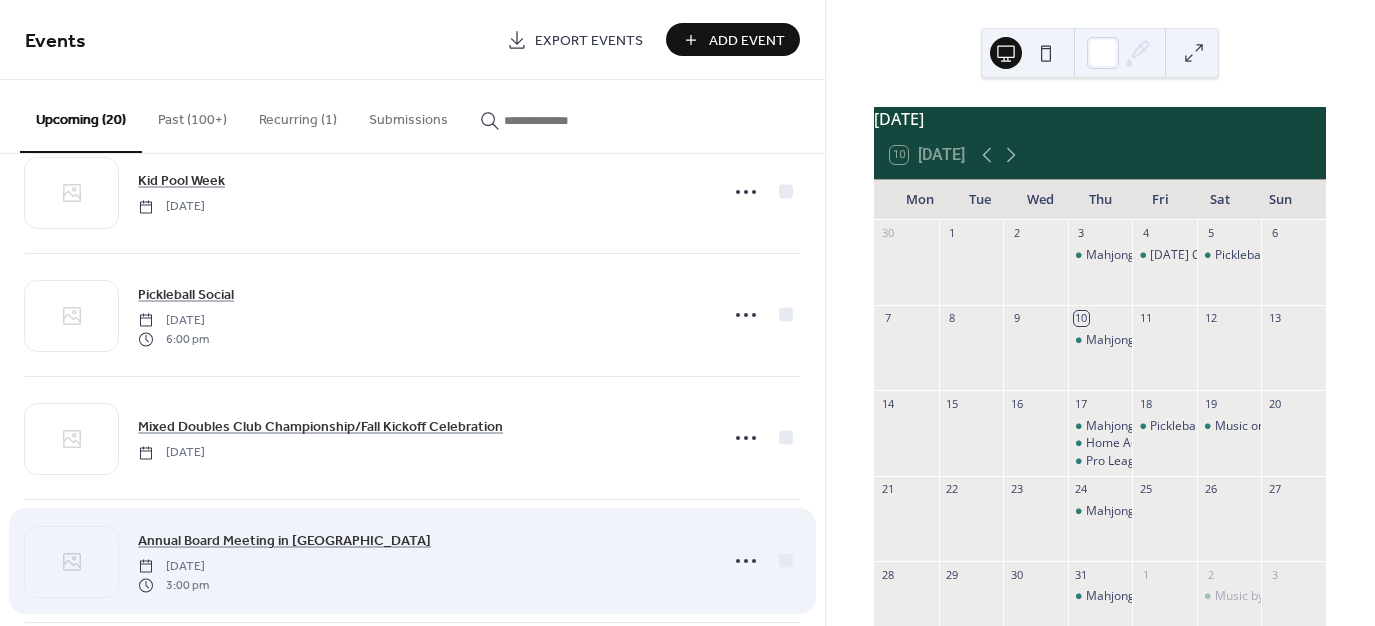 scroll, scrollTop: 700, scrollLeft: 0, axis: vertical 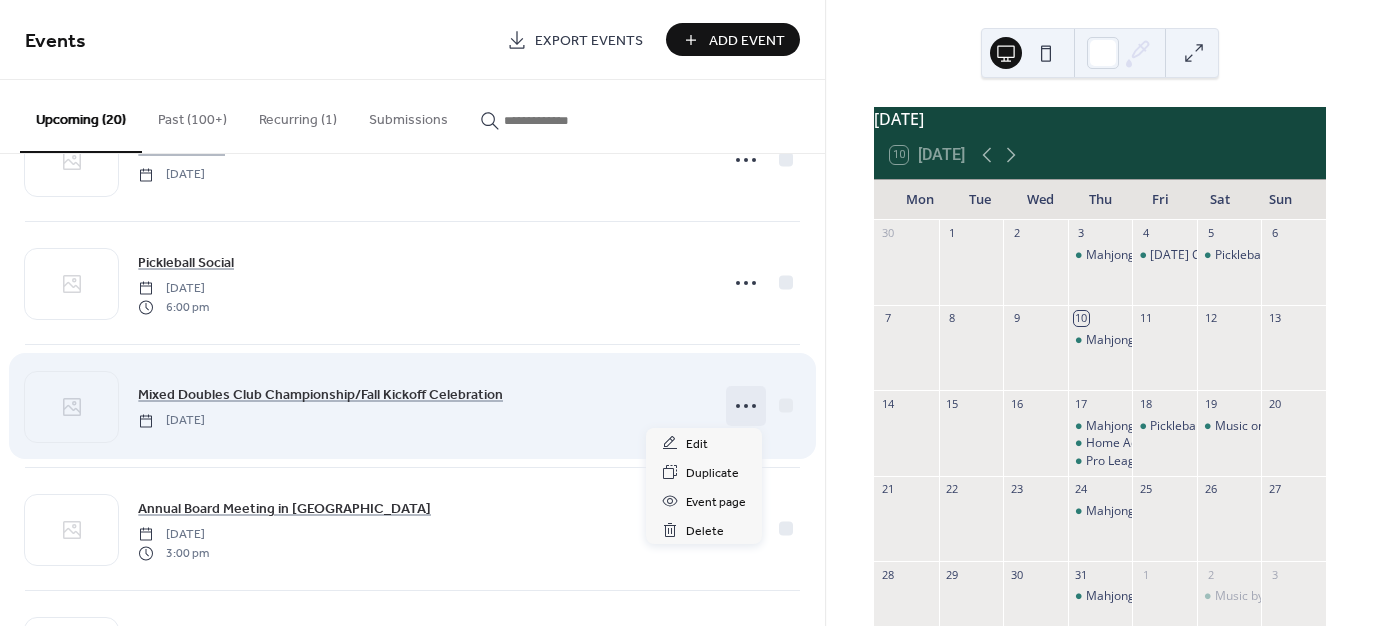 click 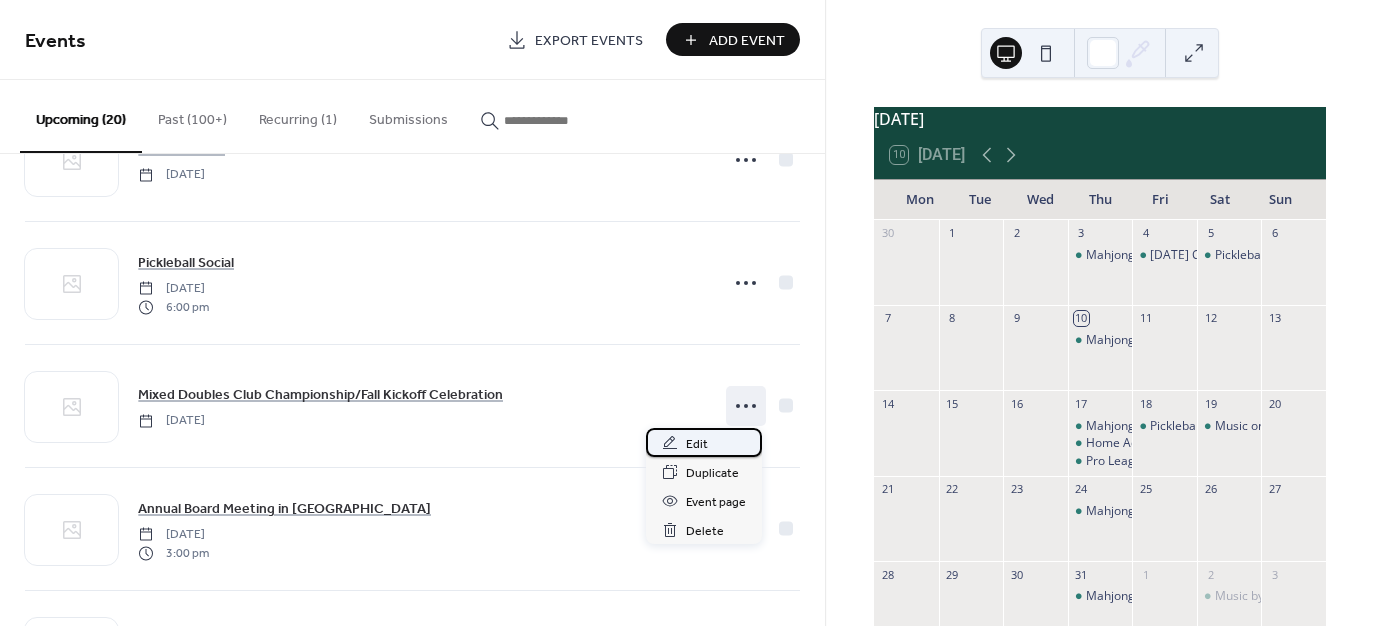 click on "Edit" at bounding box center [697, 444] 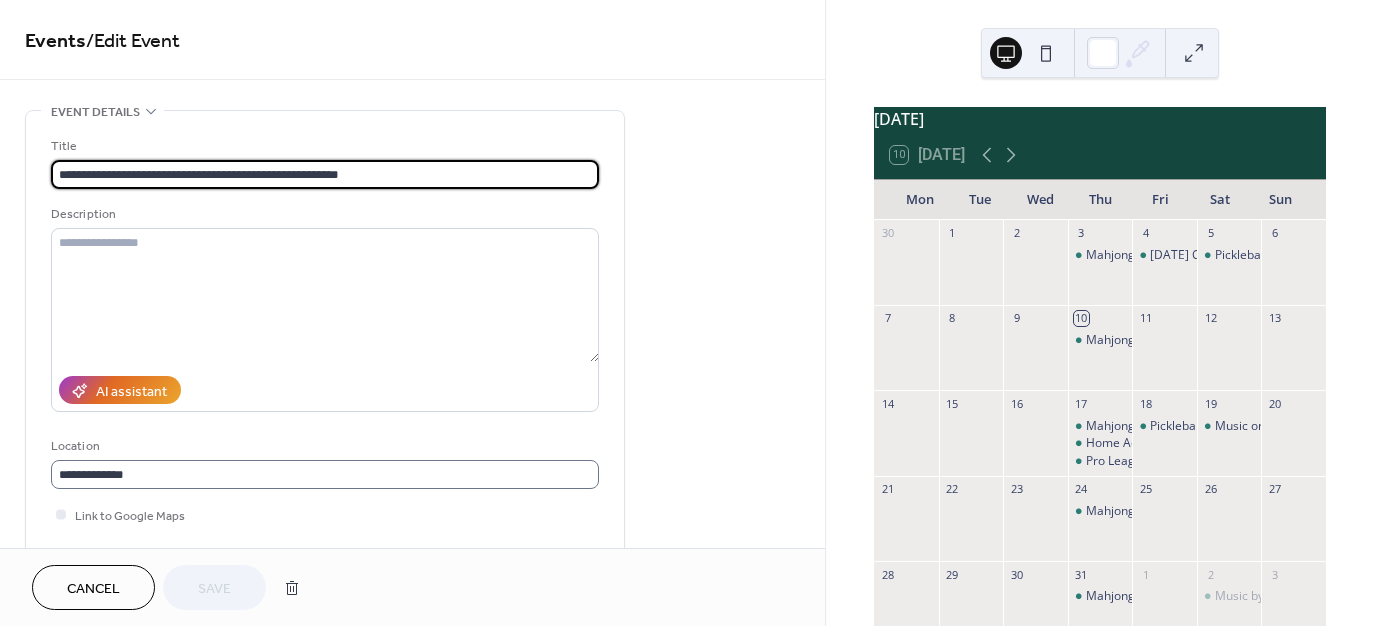 scroll, scrollTop: 1, scrollLeft: 0, axis: vertical 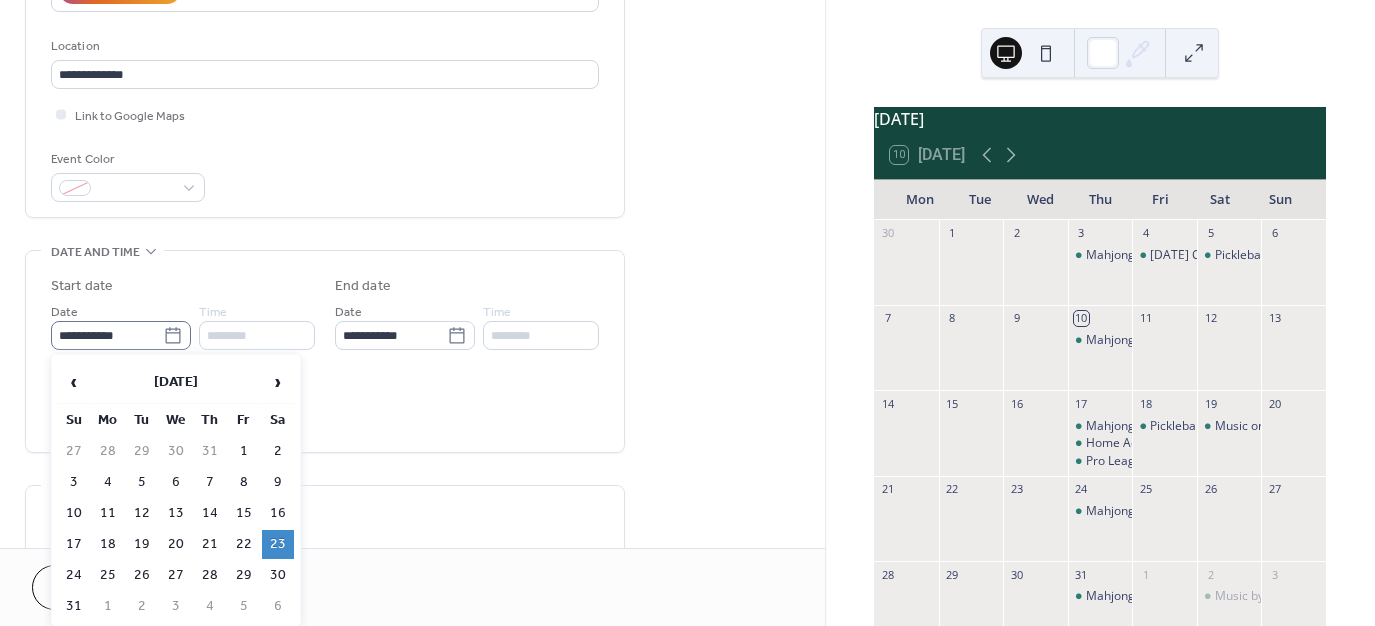 click 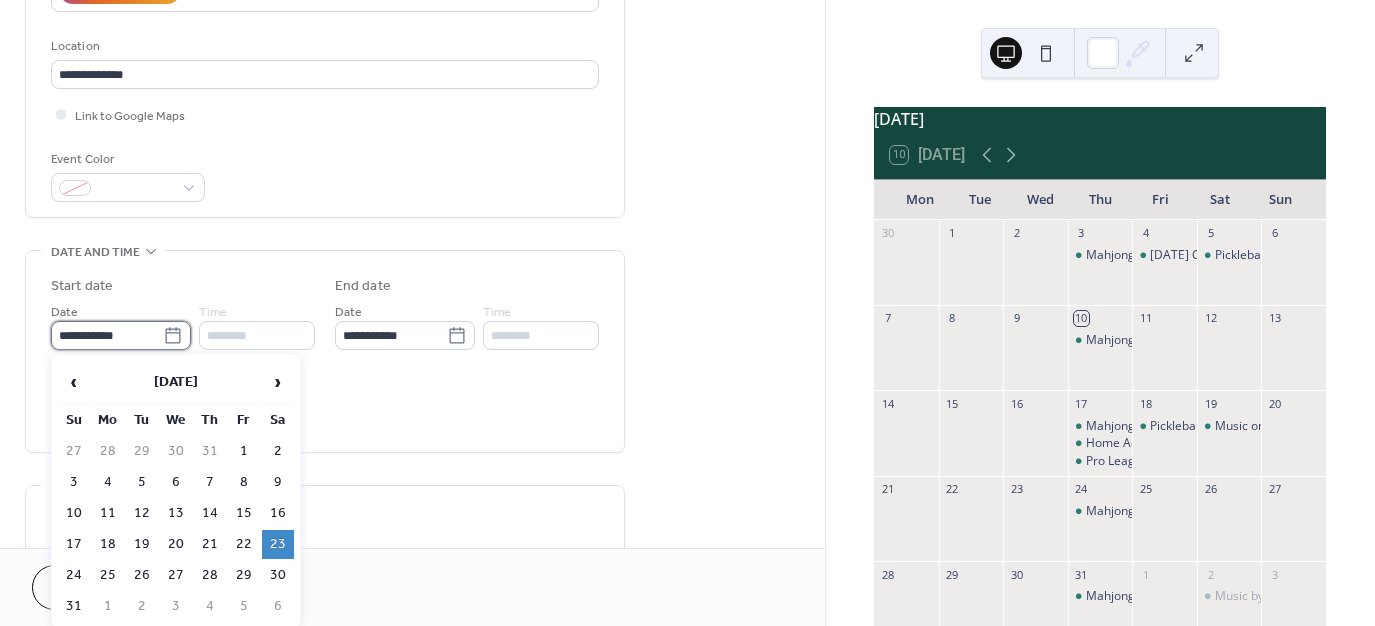 click on "**********" at bounding box center [107, 335] 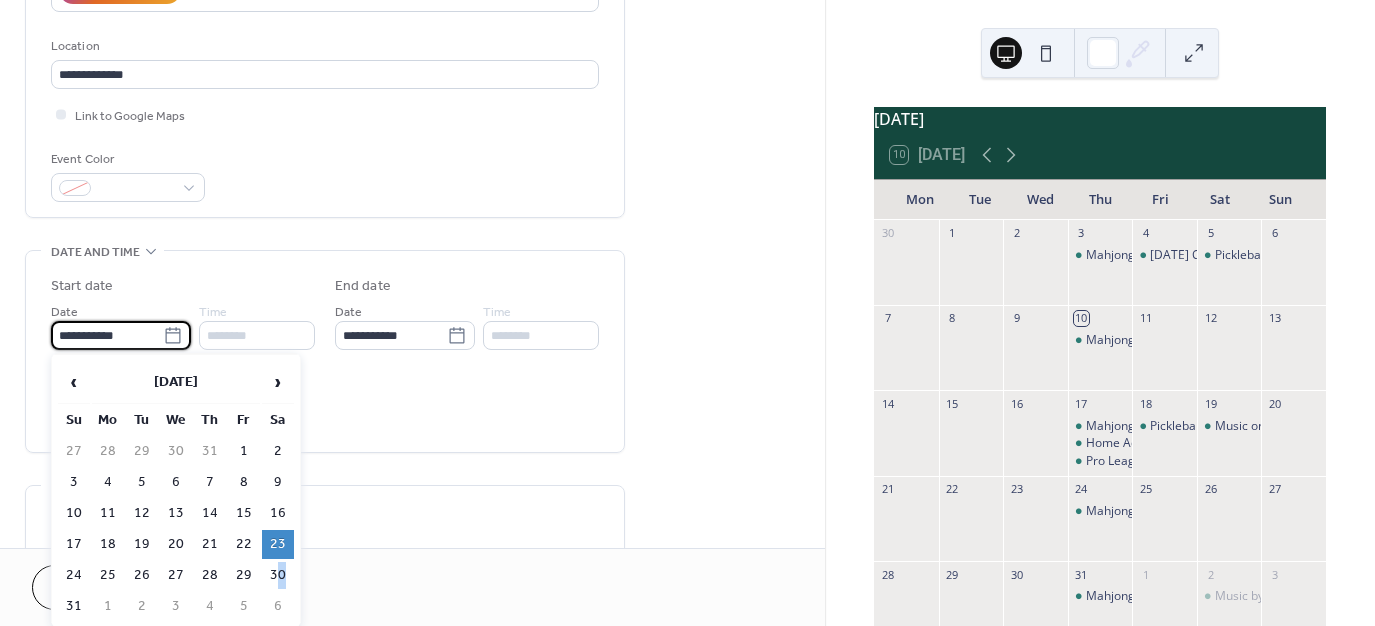 click on "30" at bounding box center [278, 575] 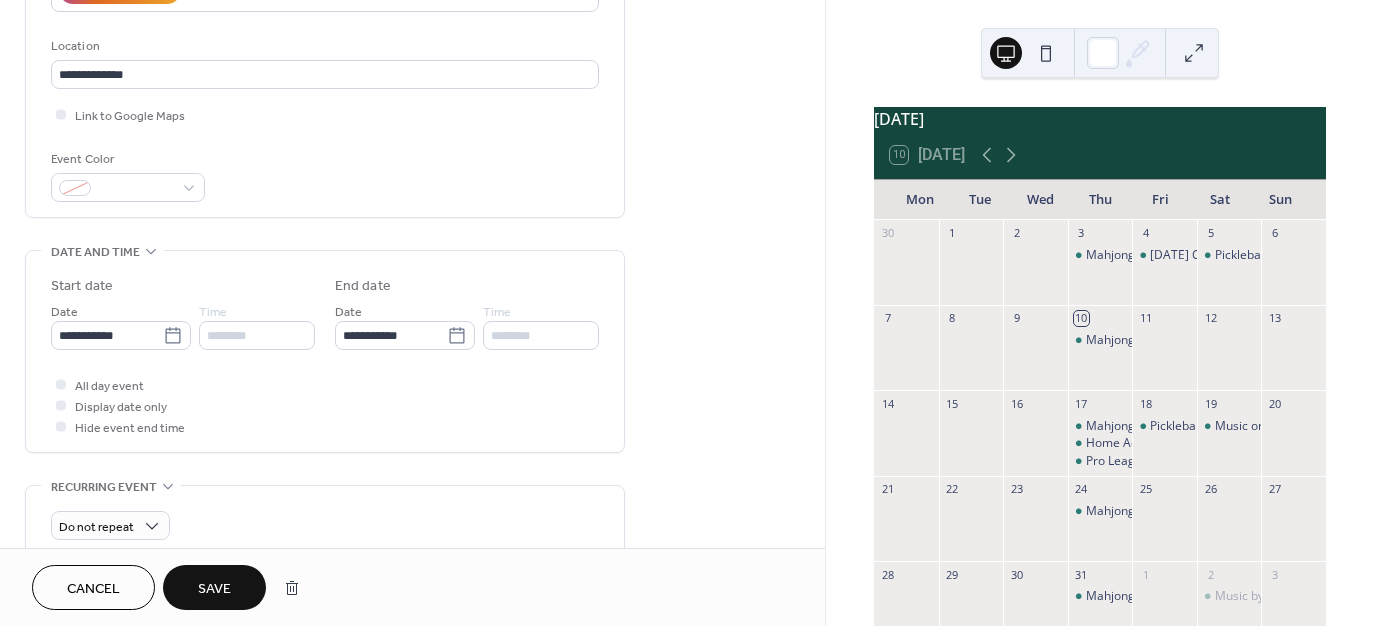 click on "Save" at bounding box center [214, 589] 